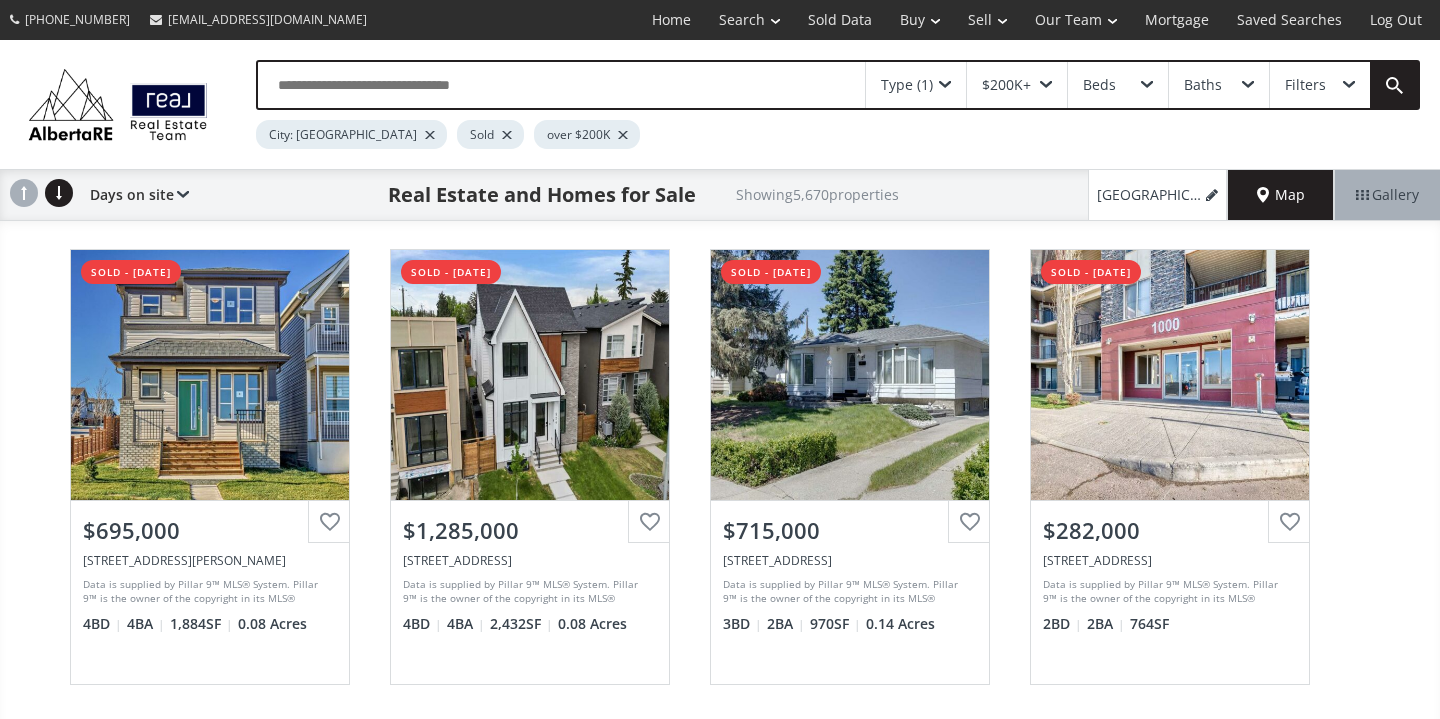 scroll, scrollTop: 0, scrollLeft: 0, axis: both 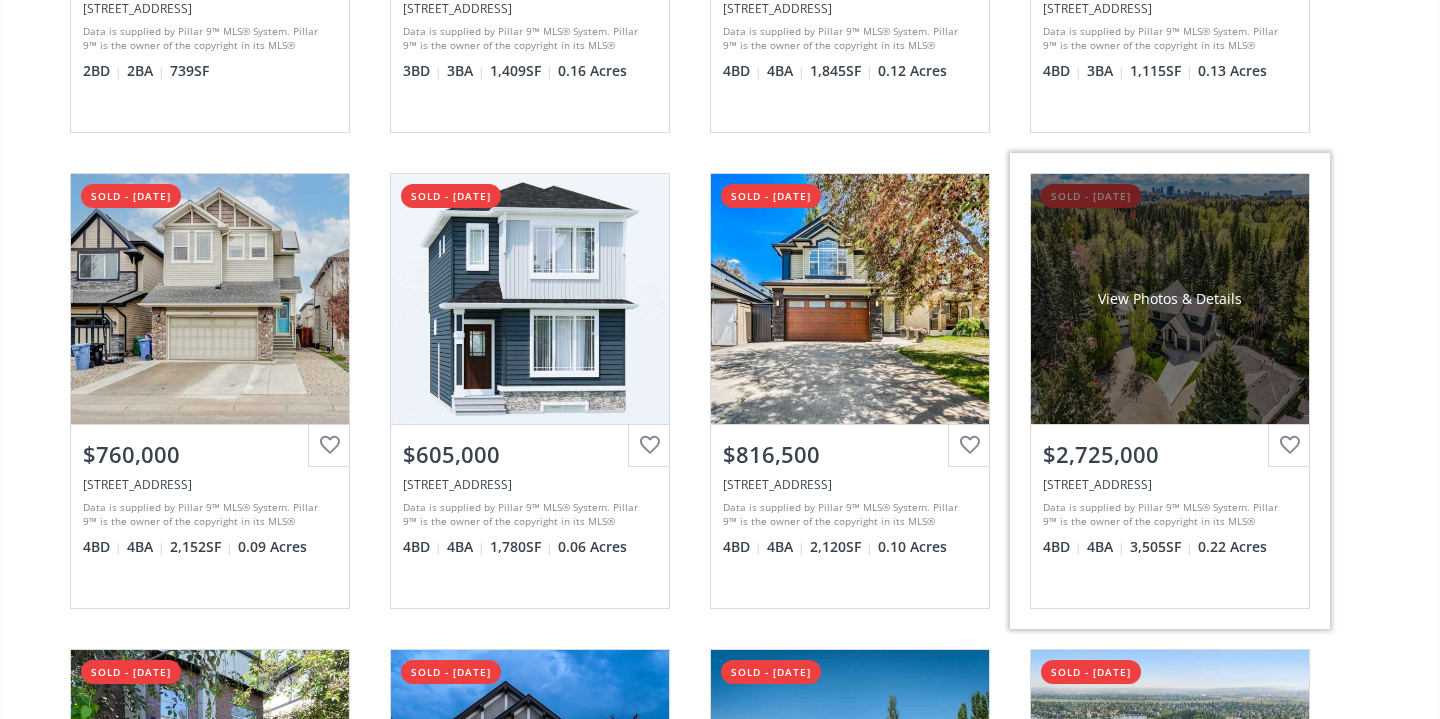 click on "$2,725,000" at bounding box center [1170, 454] 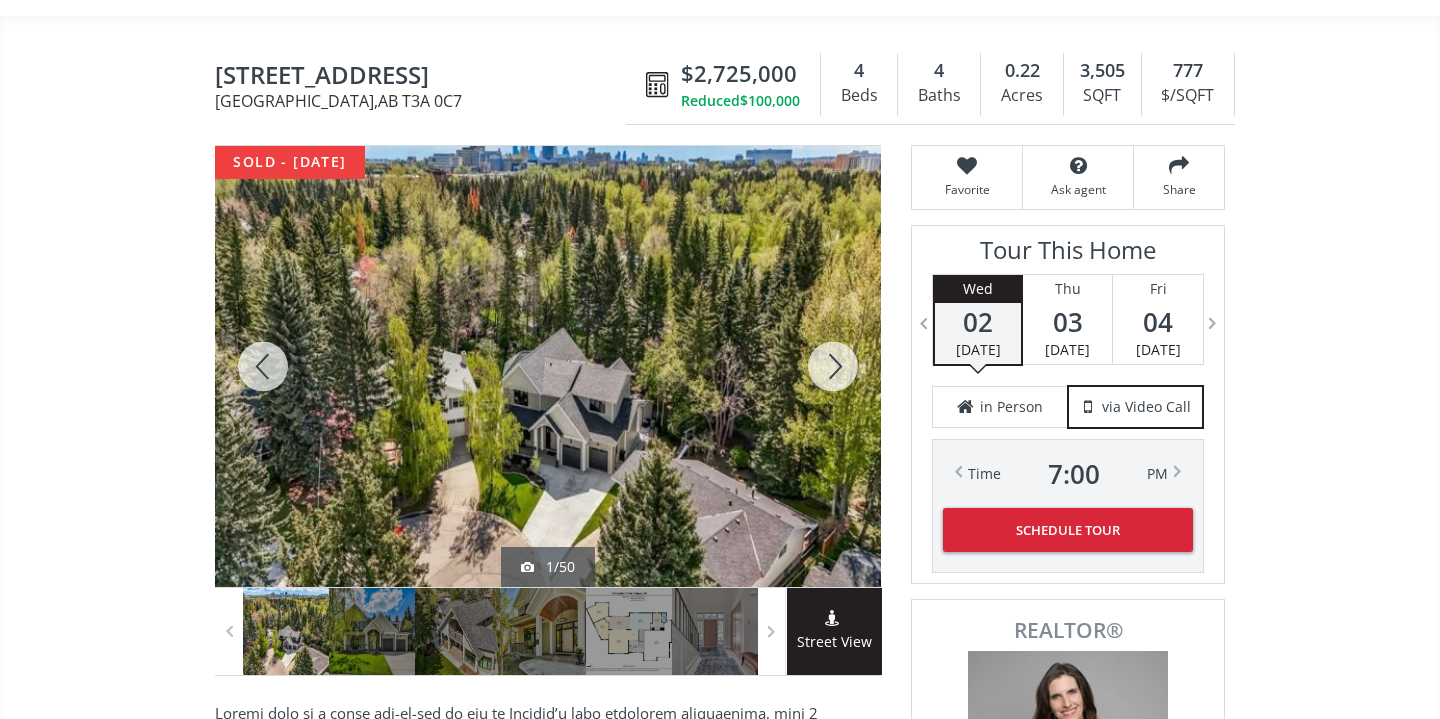 scroll, scrollTop: 160, scrollLeft: 0, axis: vertical 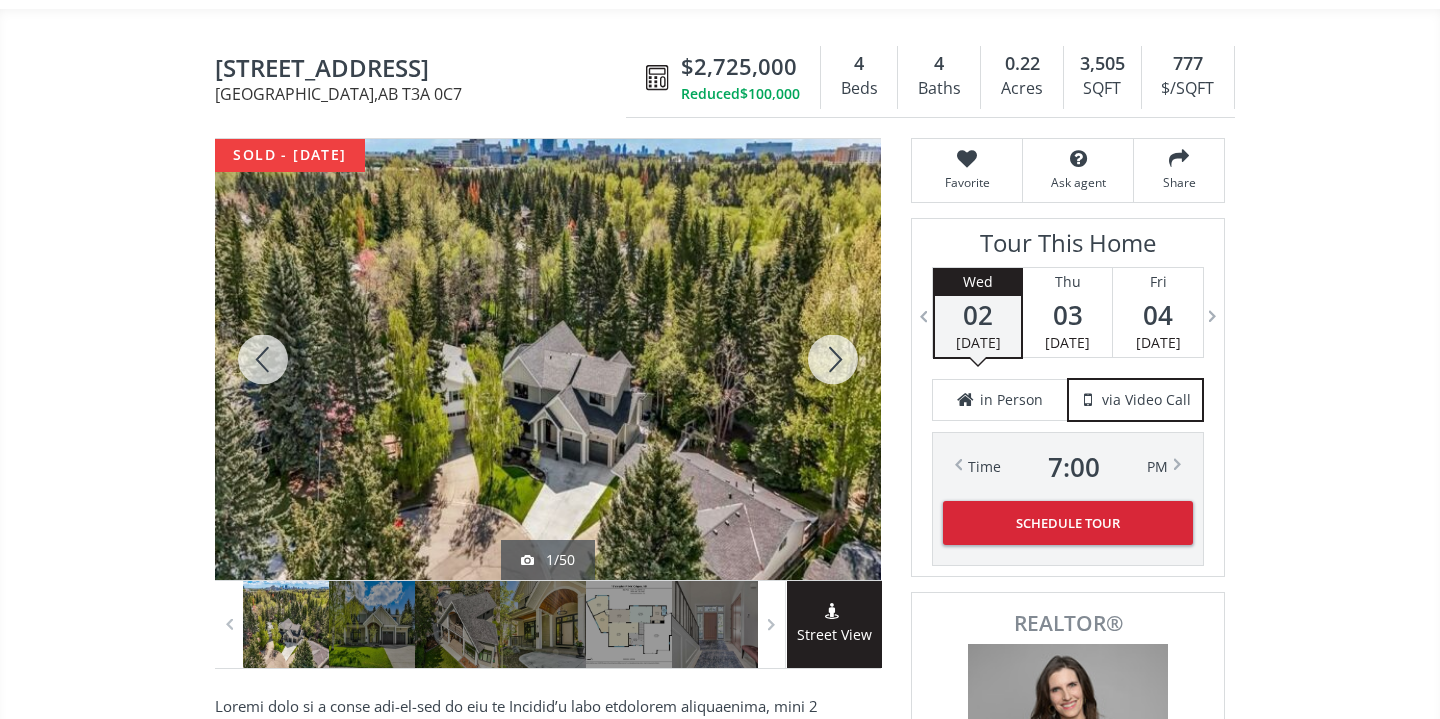 click at bounding box center (833, 359) 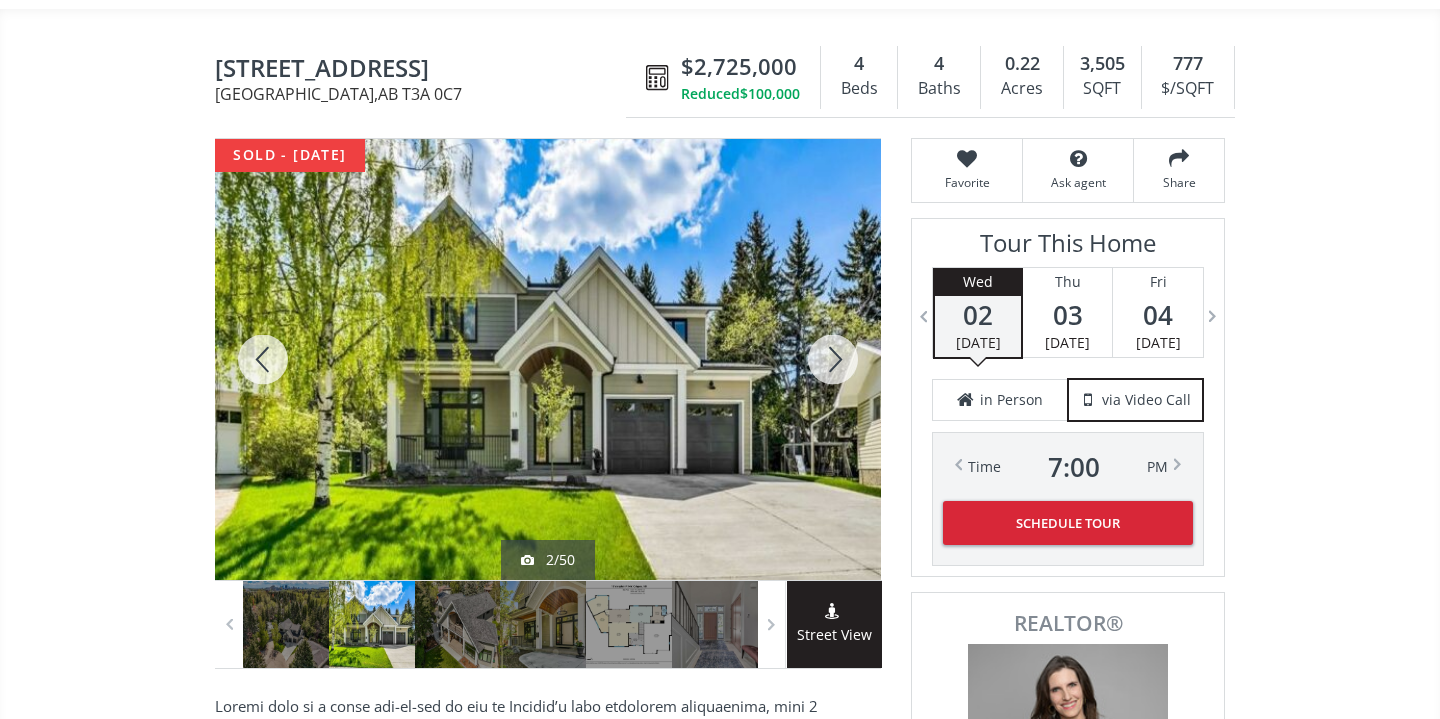 click at bounding box center [833, 359] 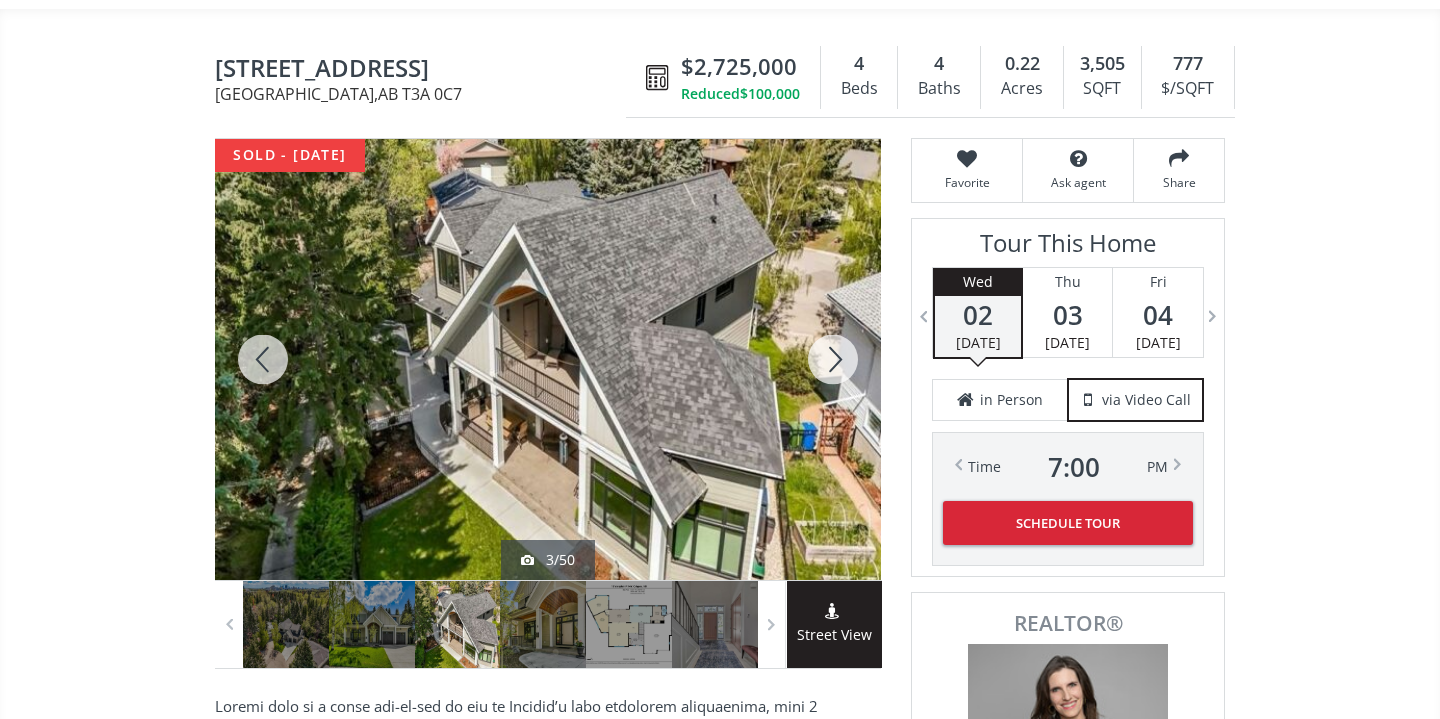click at bounding box center (833, 359) 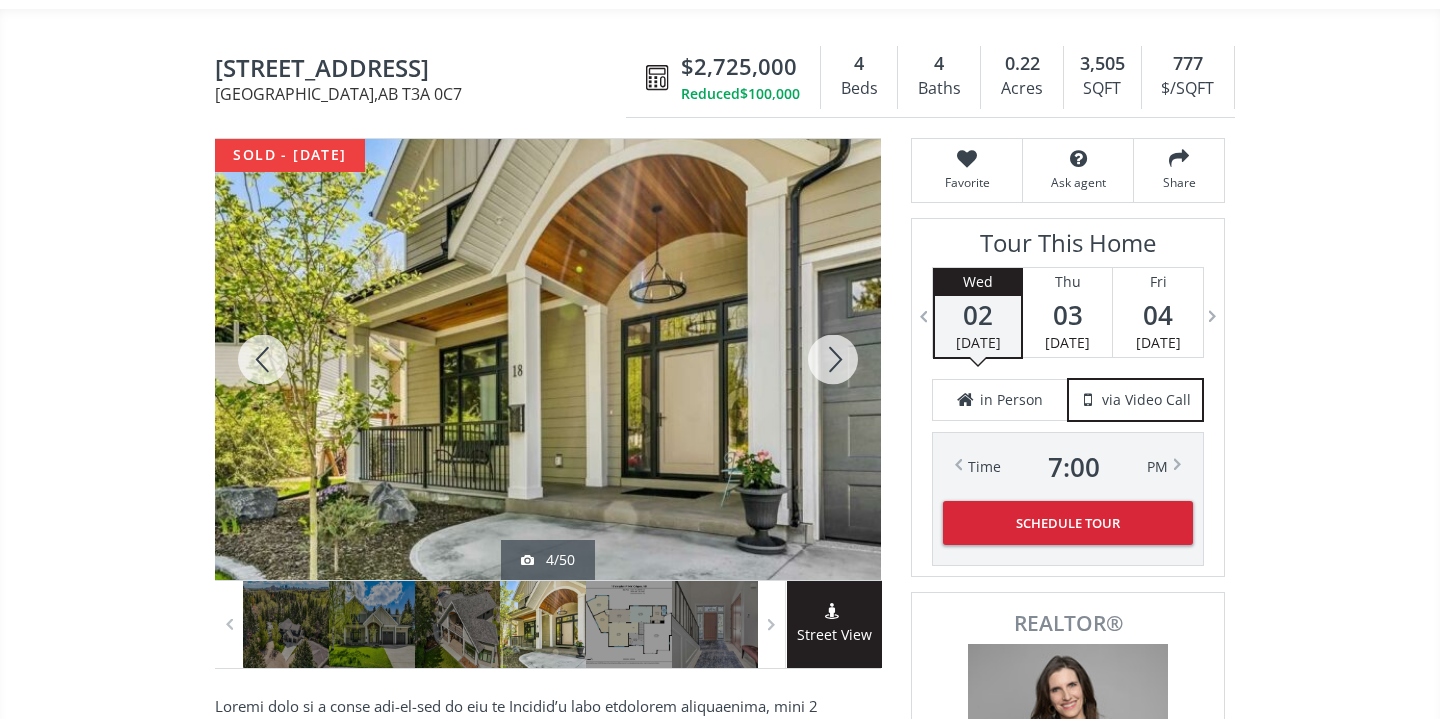click at bounding box center (833, 359) 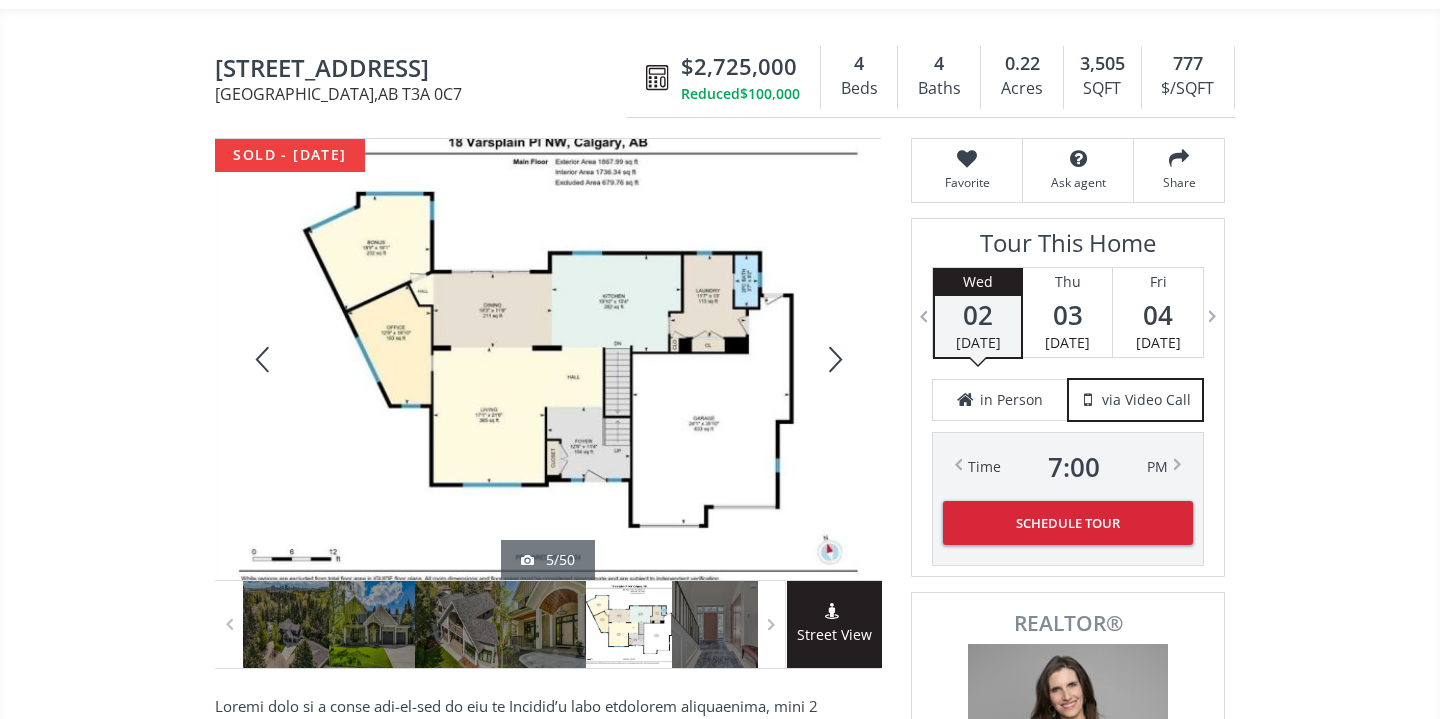 click at bounding box center [833, 359] 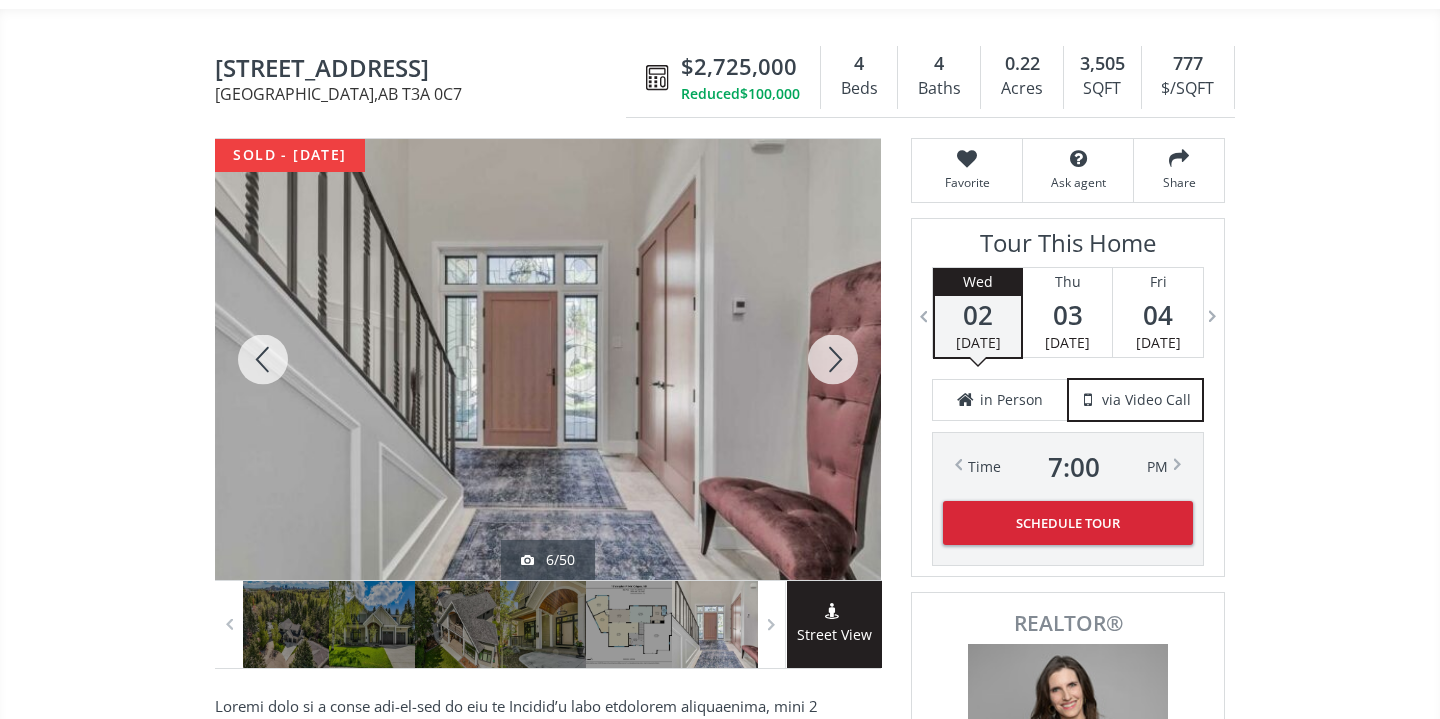 click at bounding box center [833, 359] 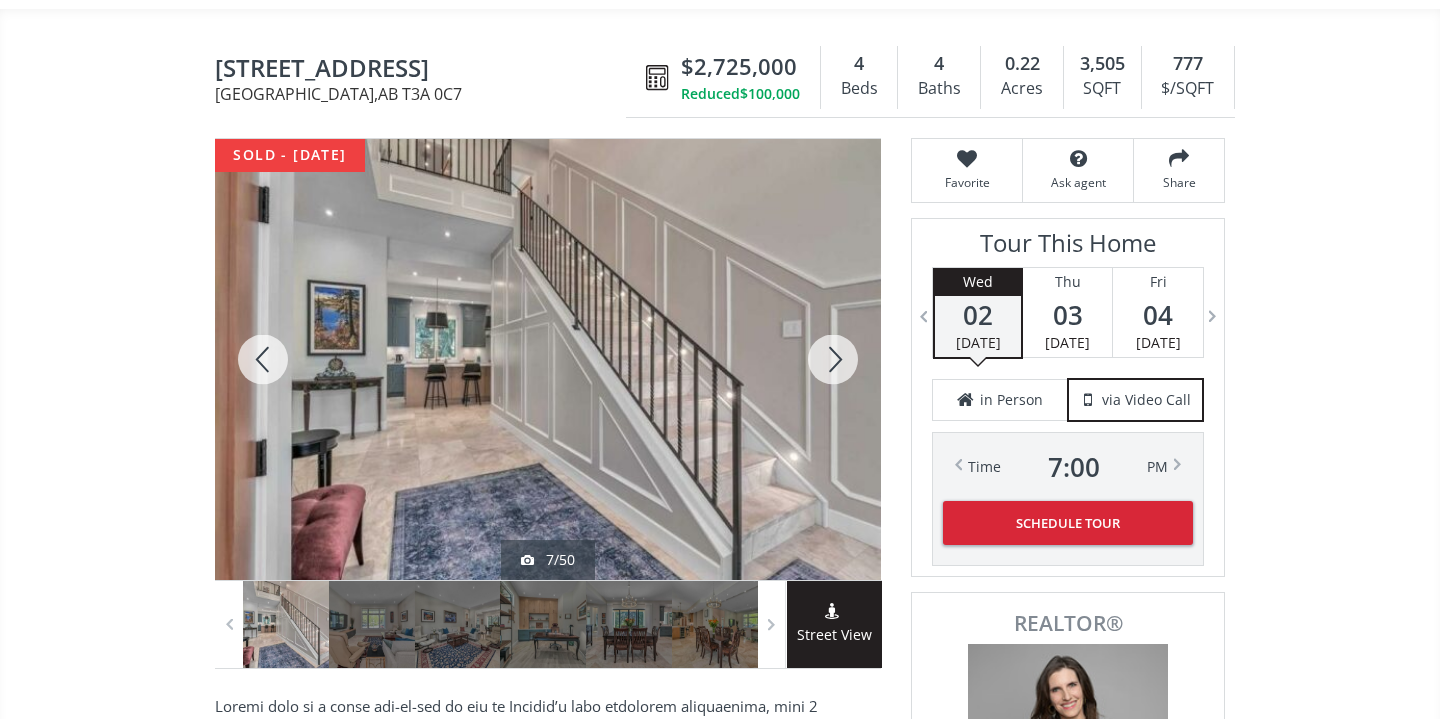 click at bounding box center (833, 359) 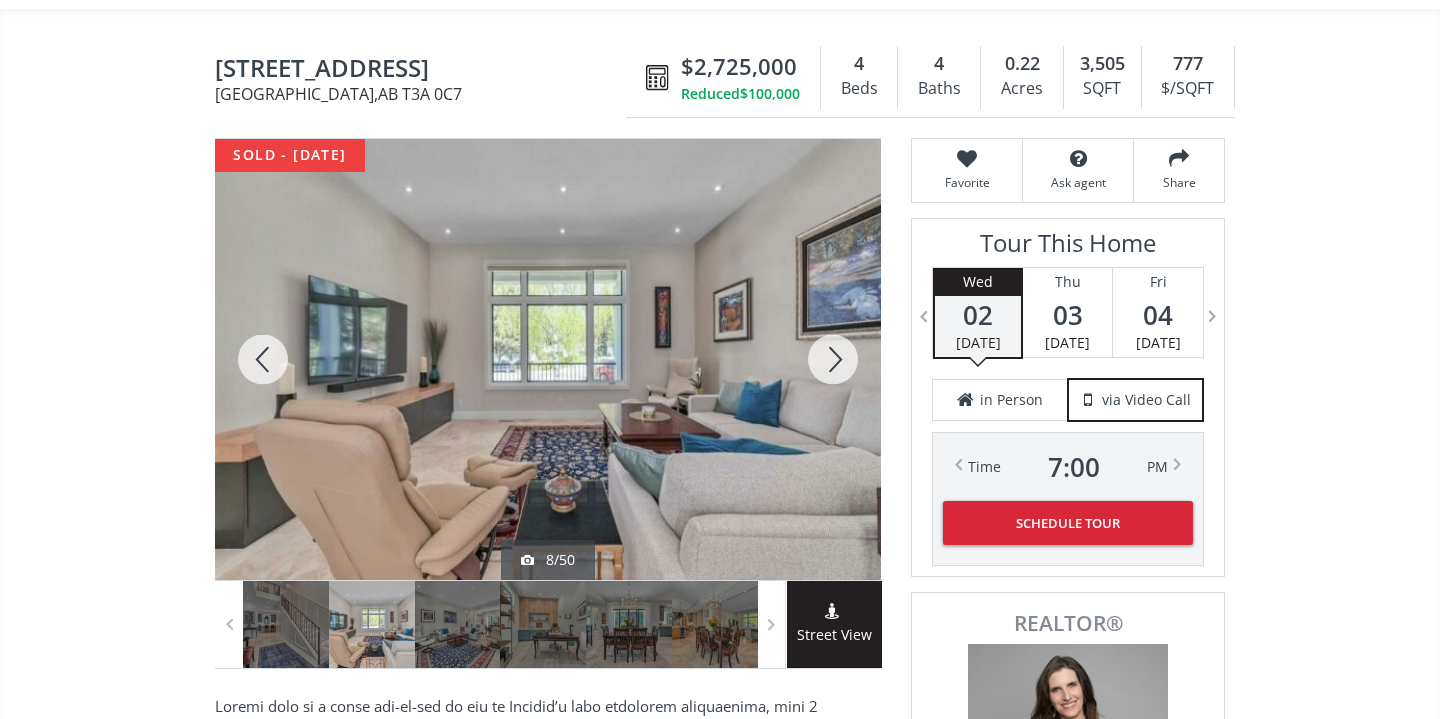 click at bounding box center [833, 359] 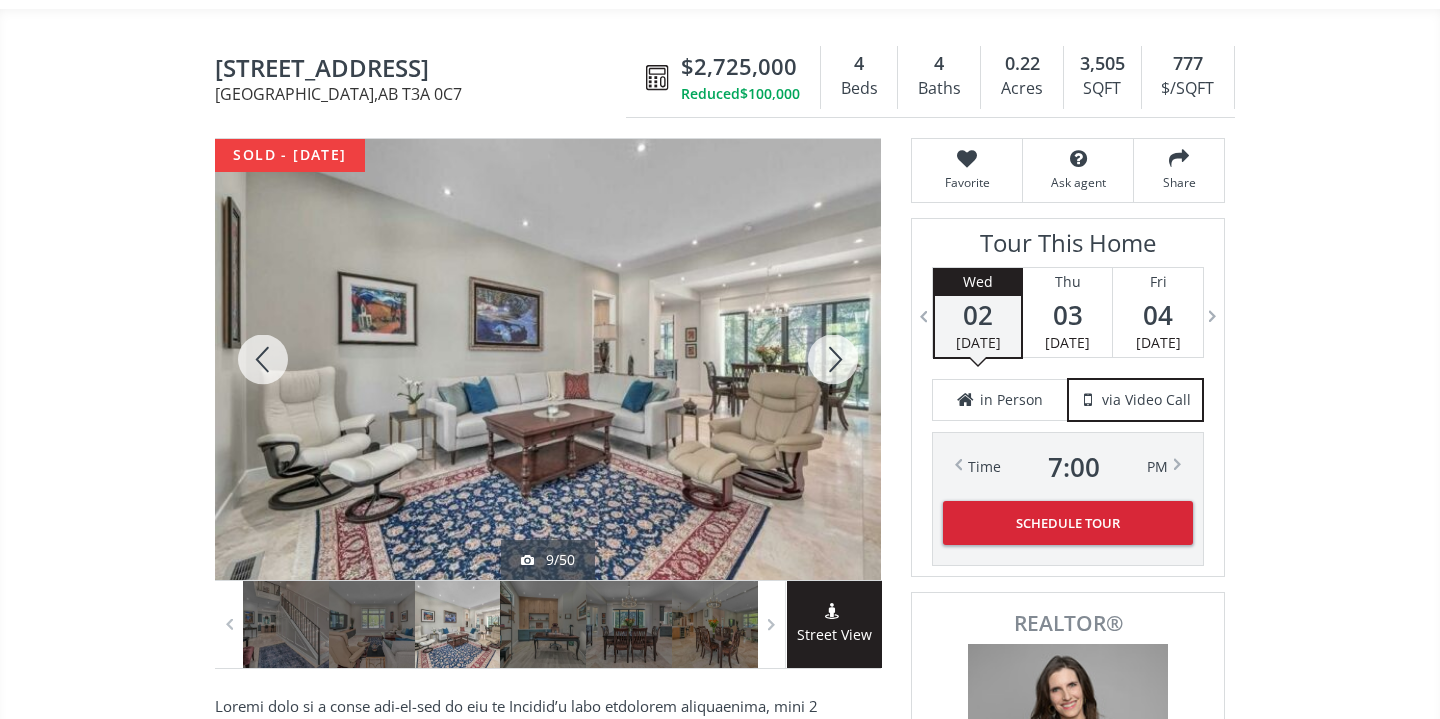 click at bounding box center [833, 359] 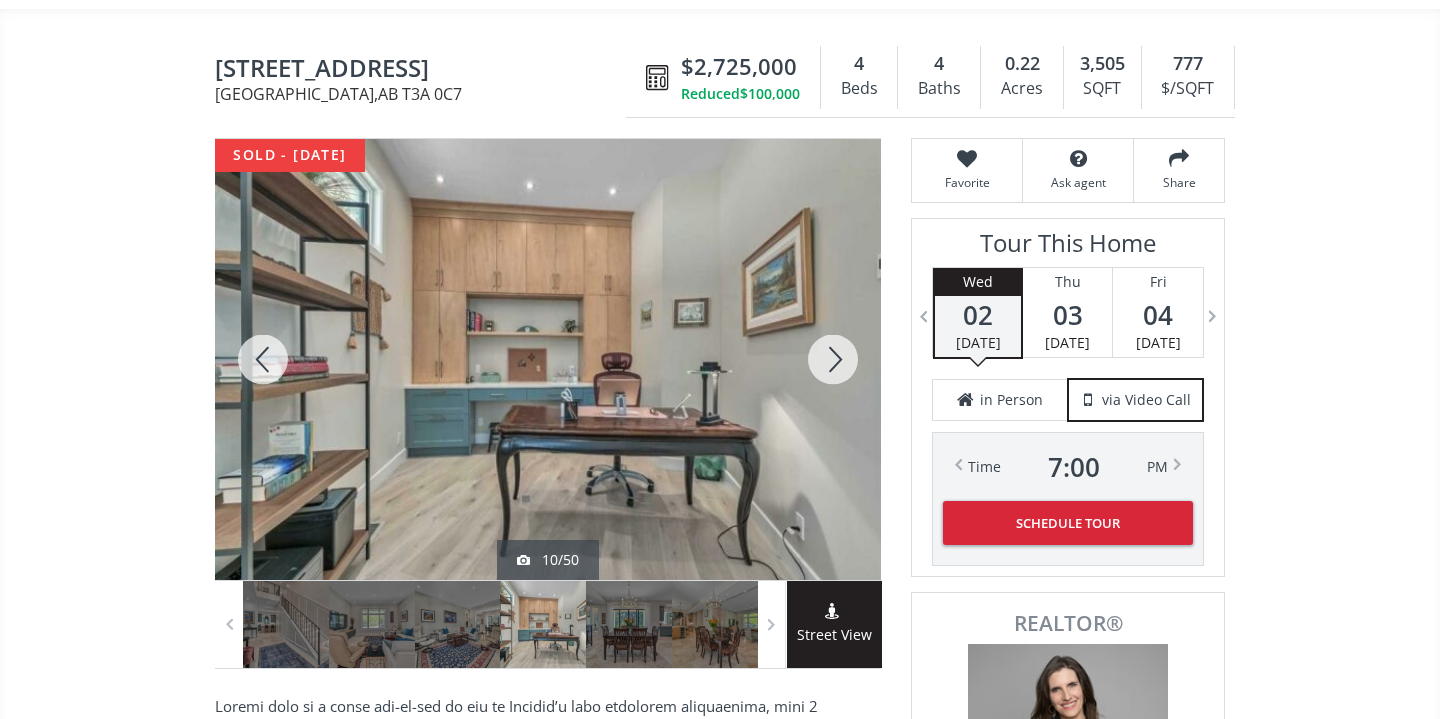 click at bounding box center [833, 359] 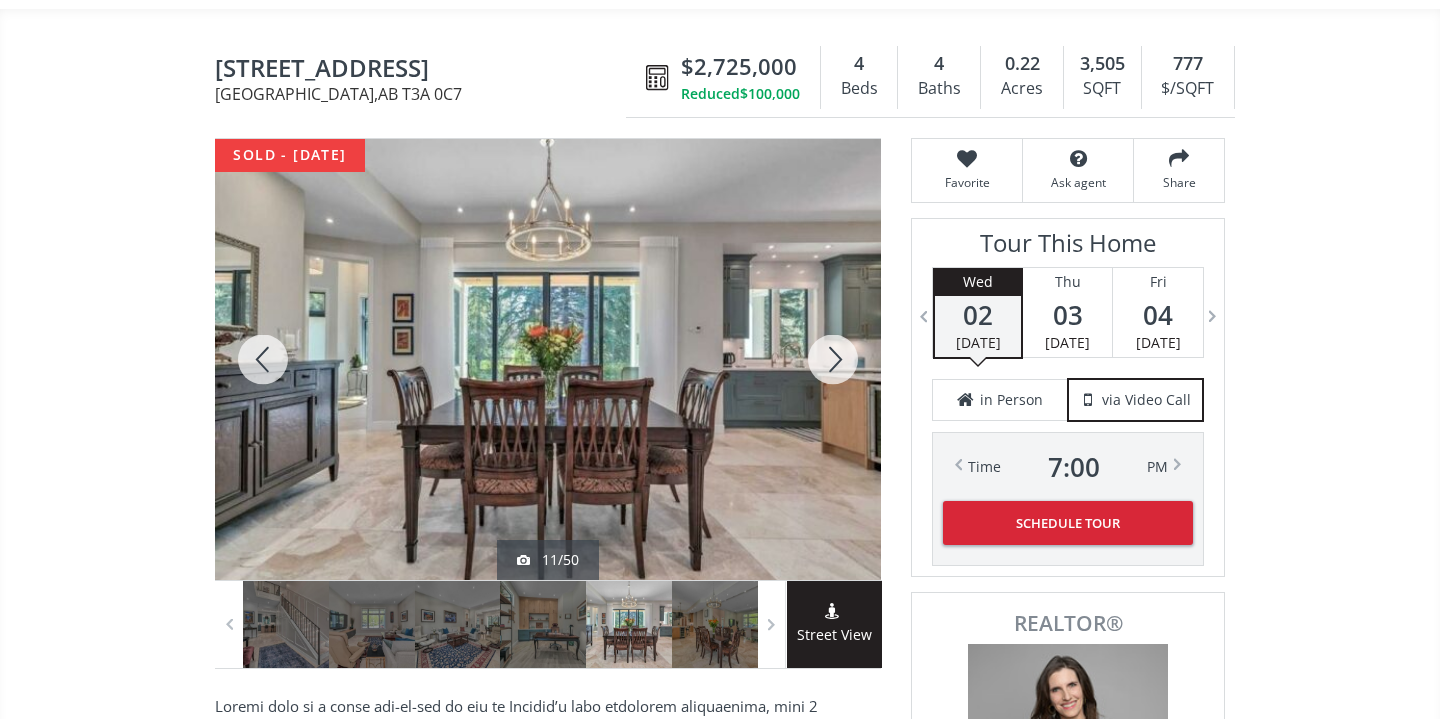 click at bounding box center [833, 359] 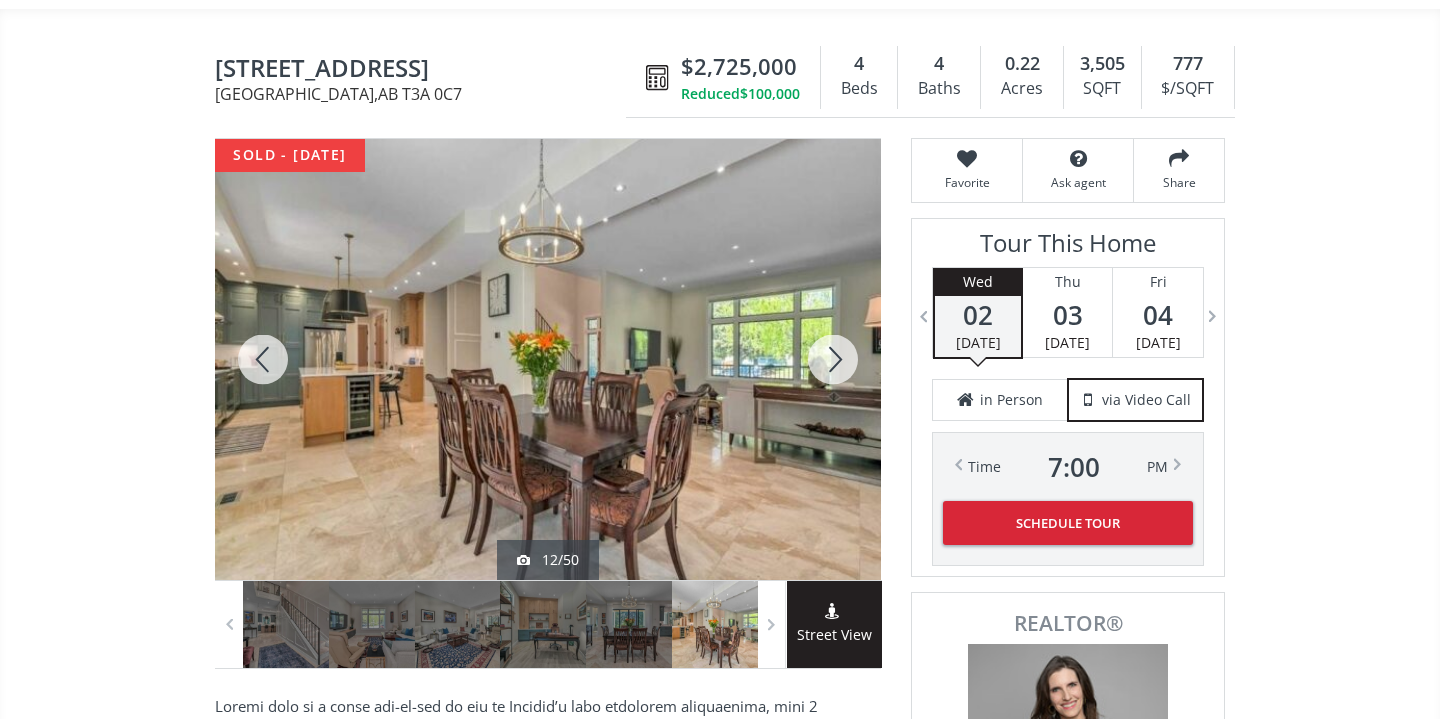 click at bounding box center [833, 359] 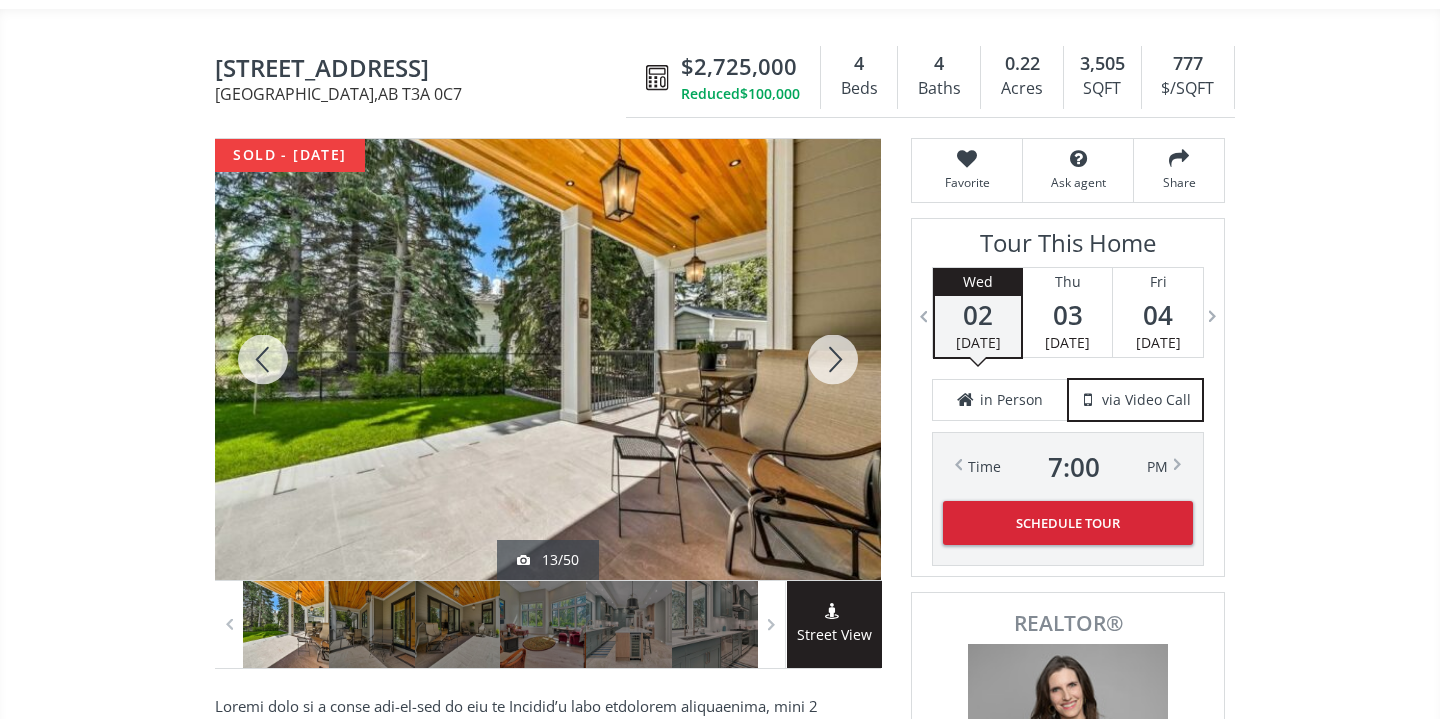 click at bounding box center (833, 359) 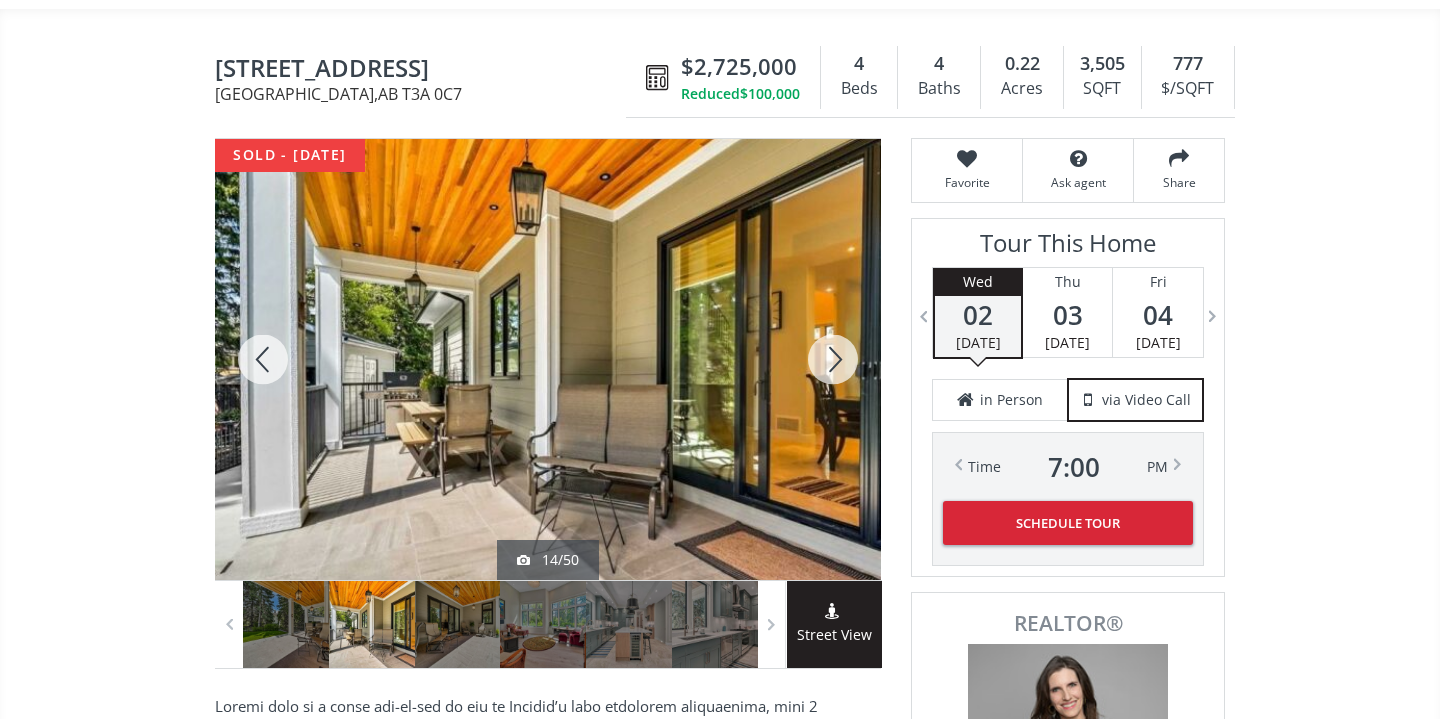 click at bounding box center [833, 359] 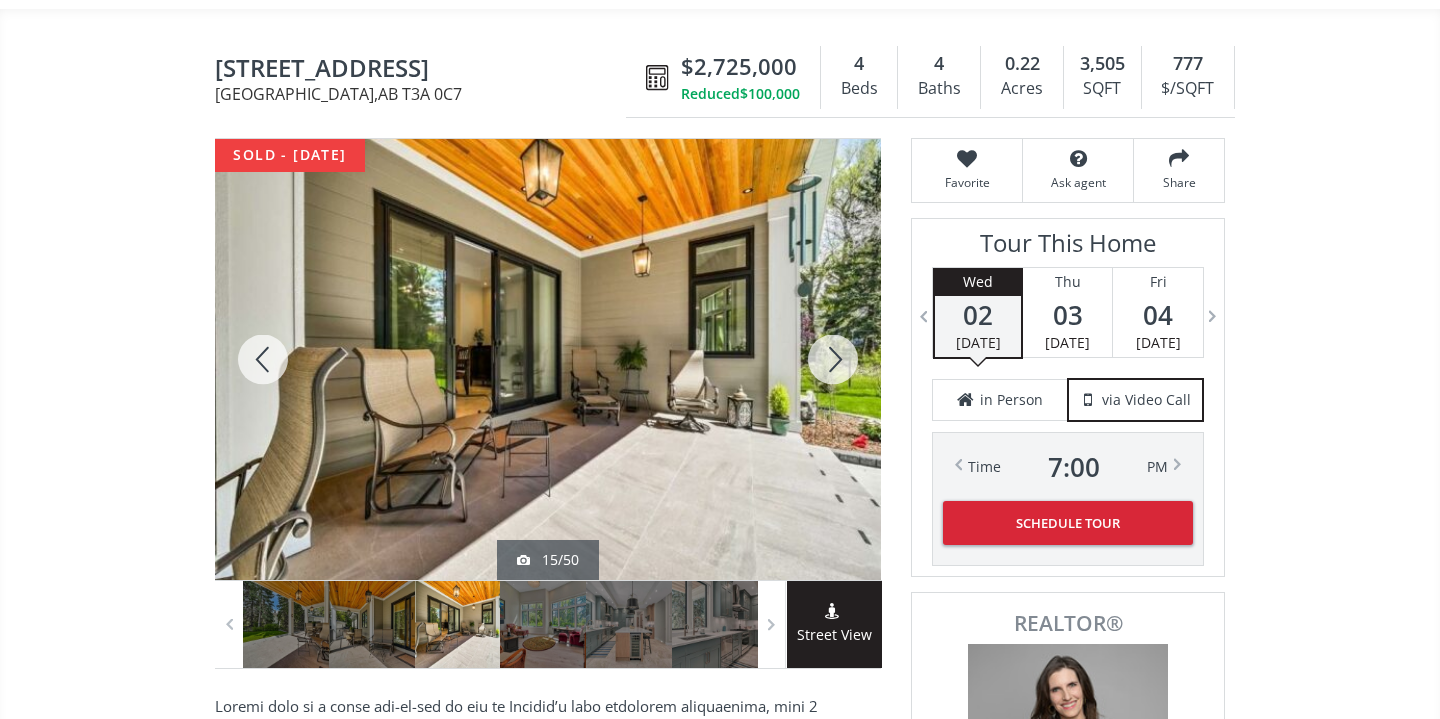 click at bounding box center [833, 359] 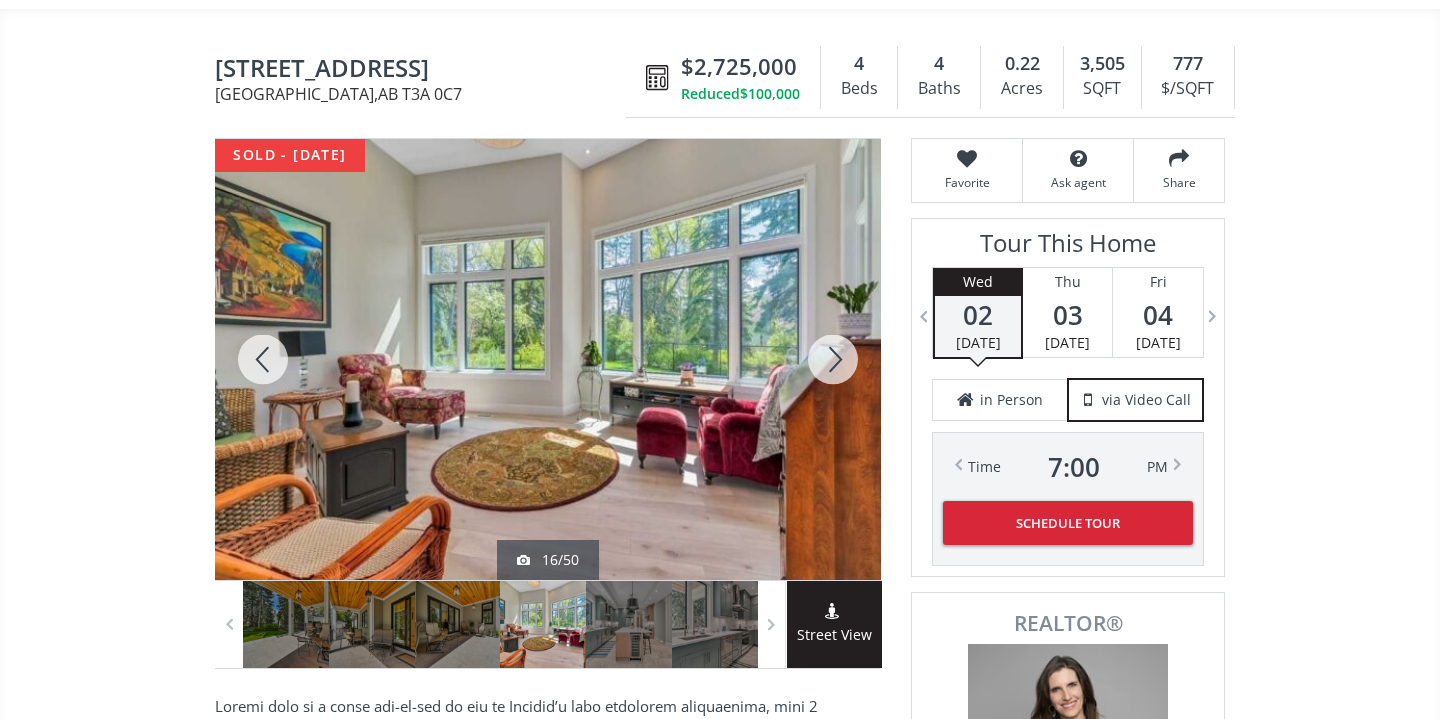click at bounding box center [833, 359] 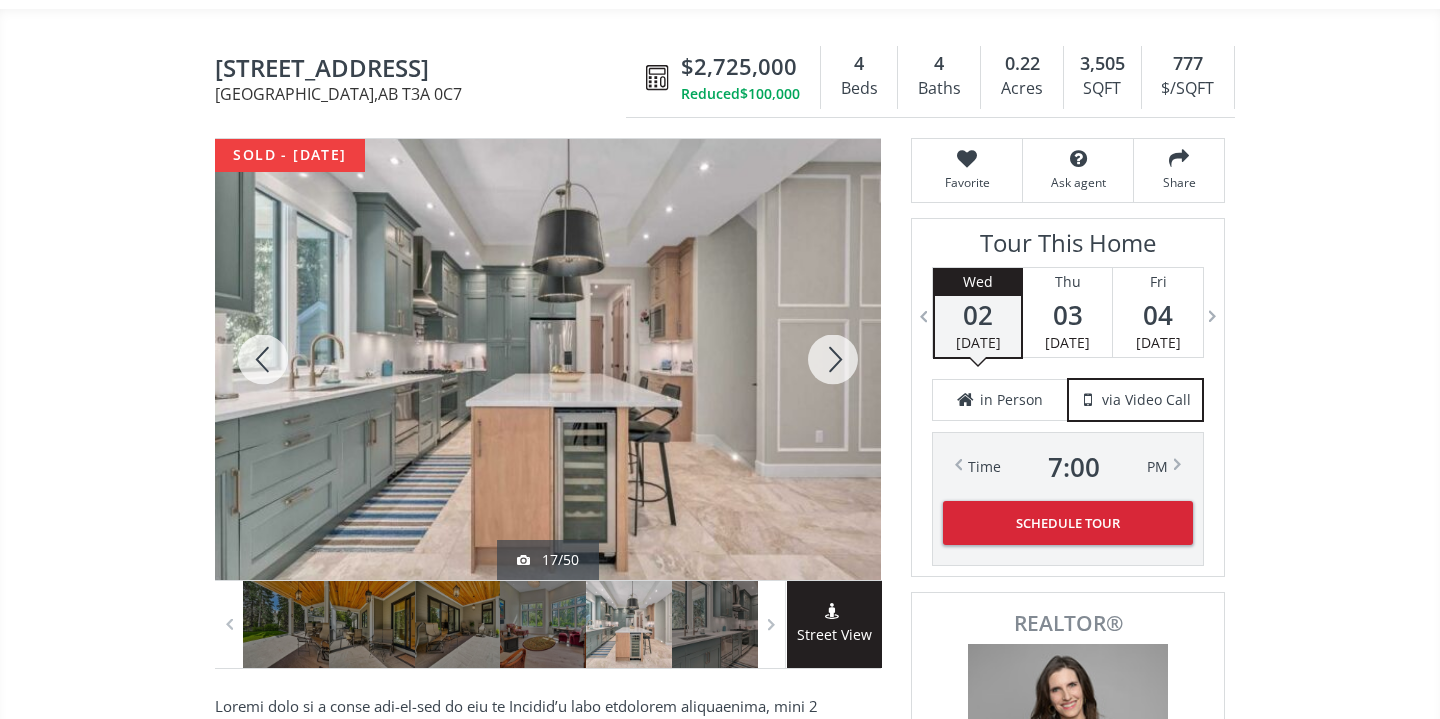 click at bounding box center (833, 359) 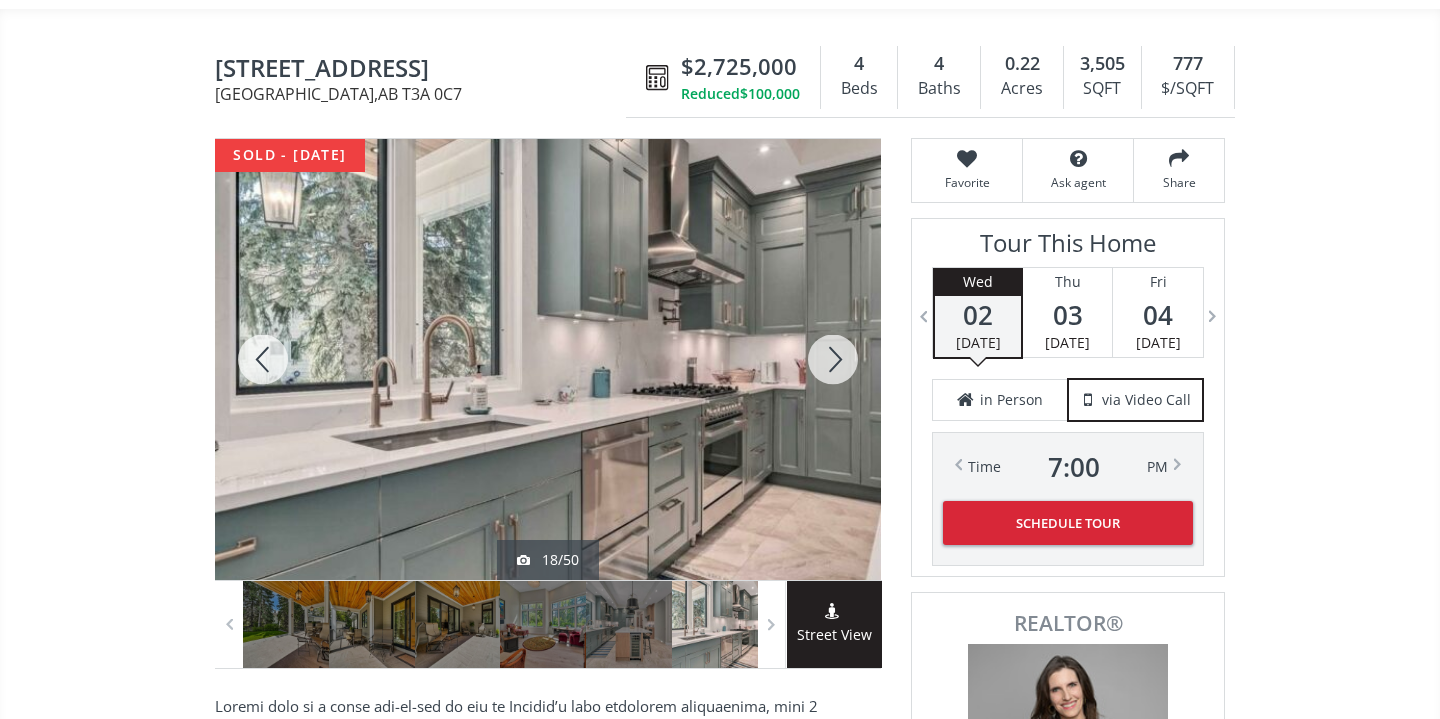 click at bounding box center (833, 359) 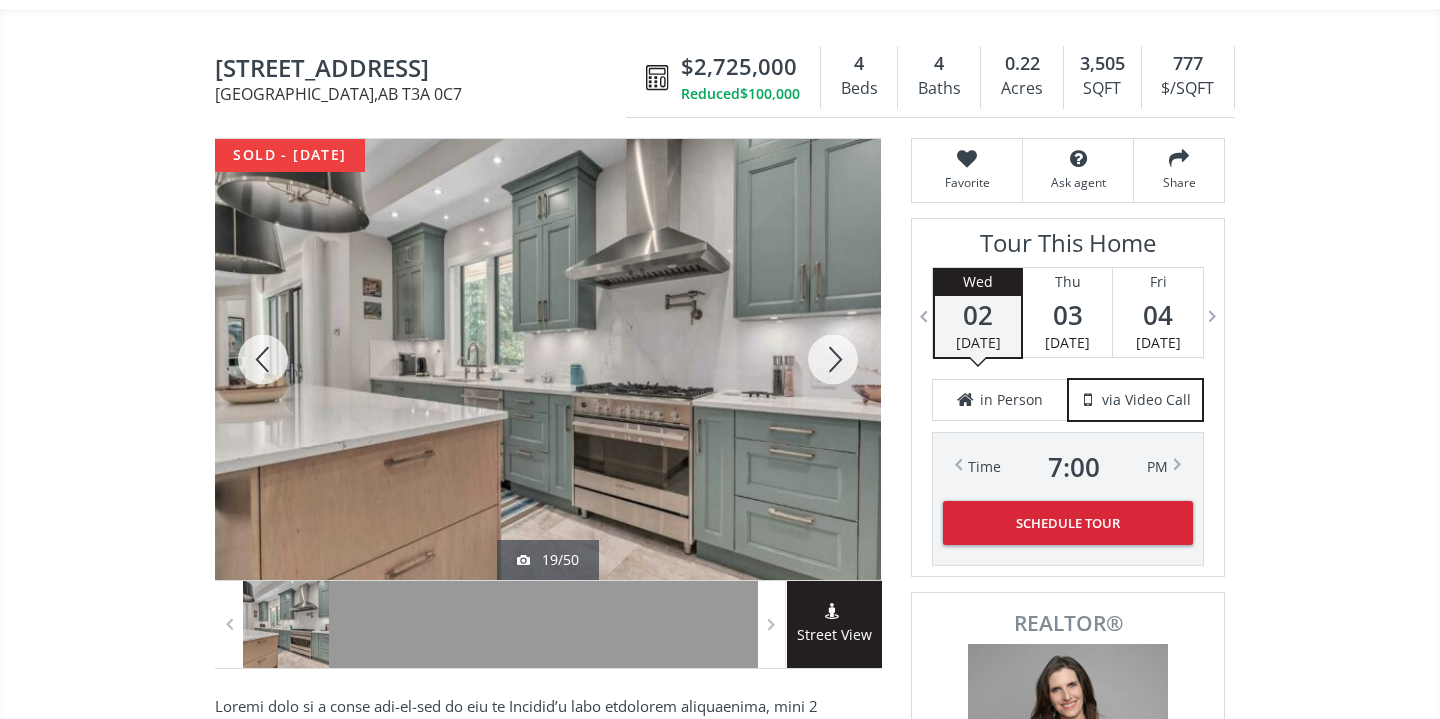 click at bounding box center [833, 359] 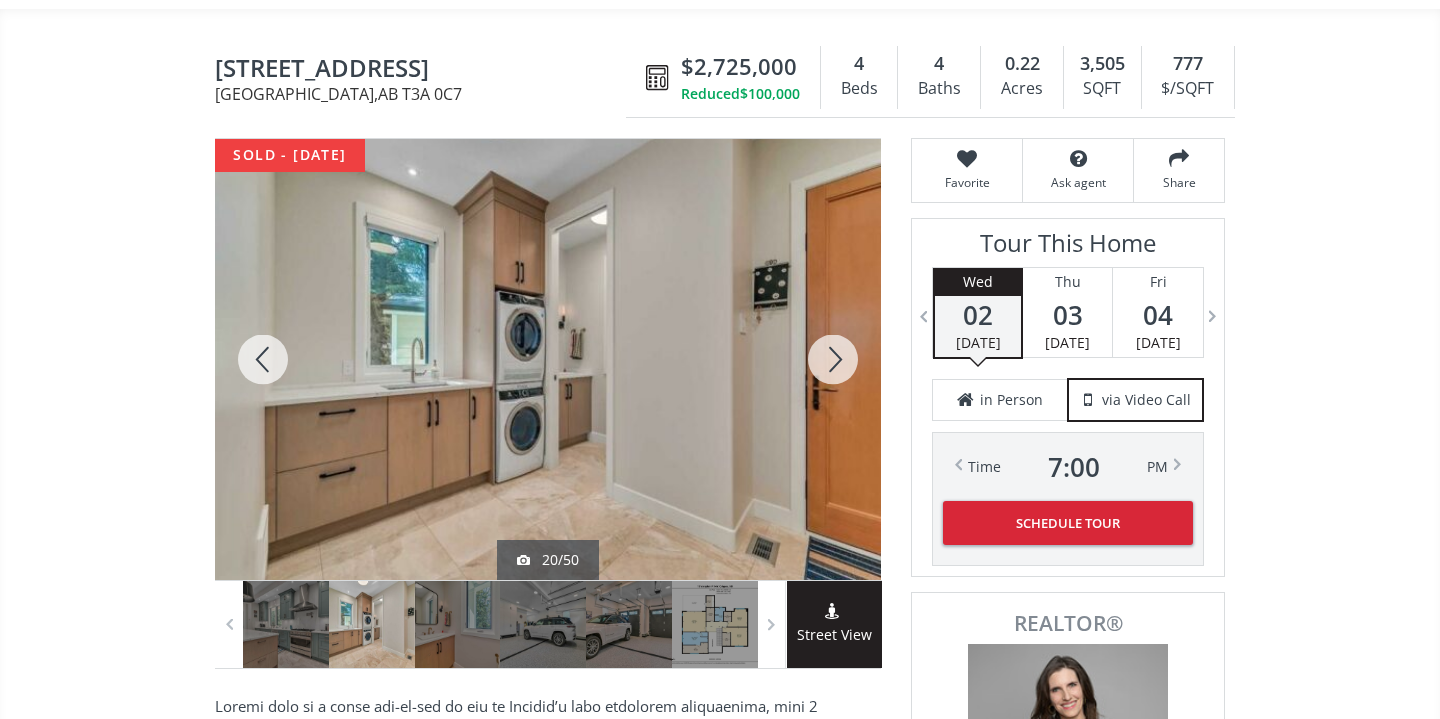 click at bounding box center (833, 359) 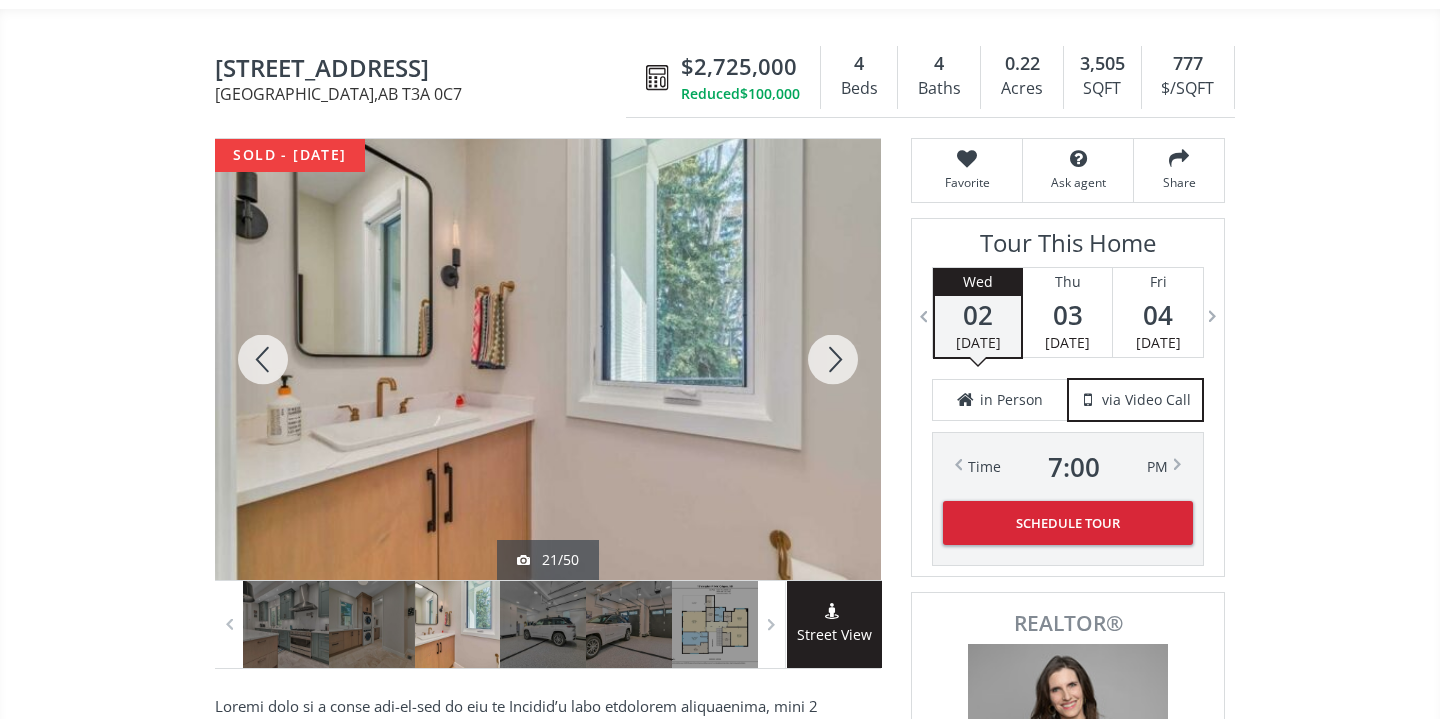 click at bounding box center [833, 359] 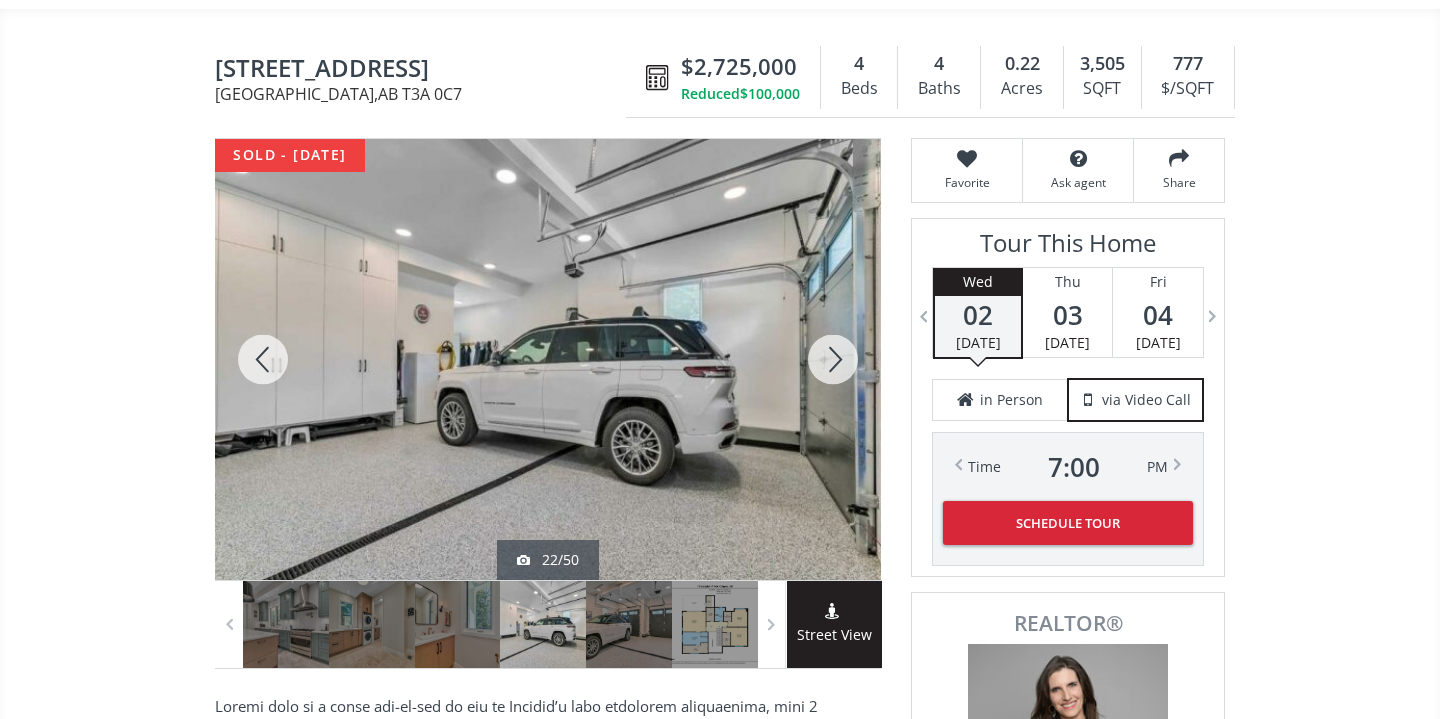 click at bounding box center (833, 359) 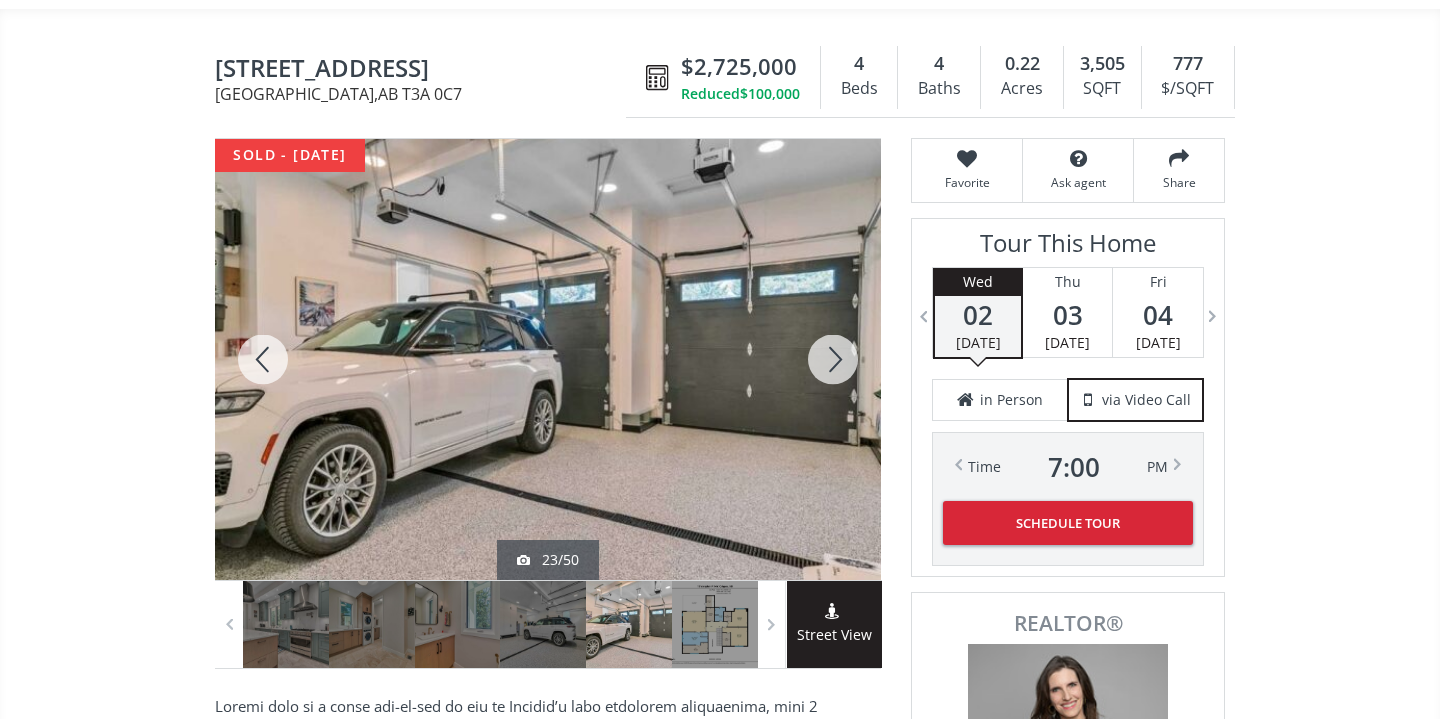 click at bounding box center (833, 359) 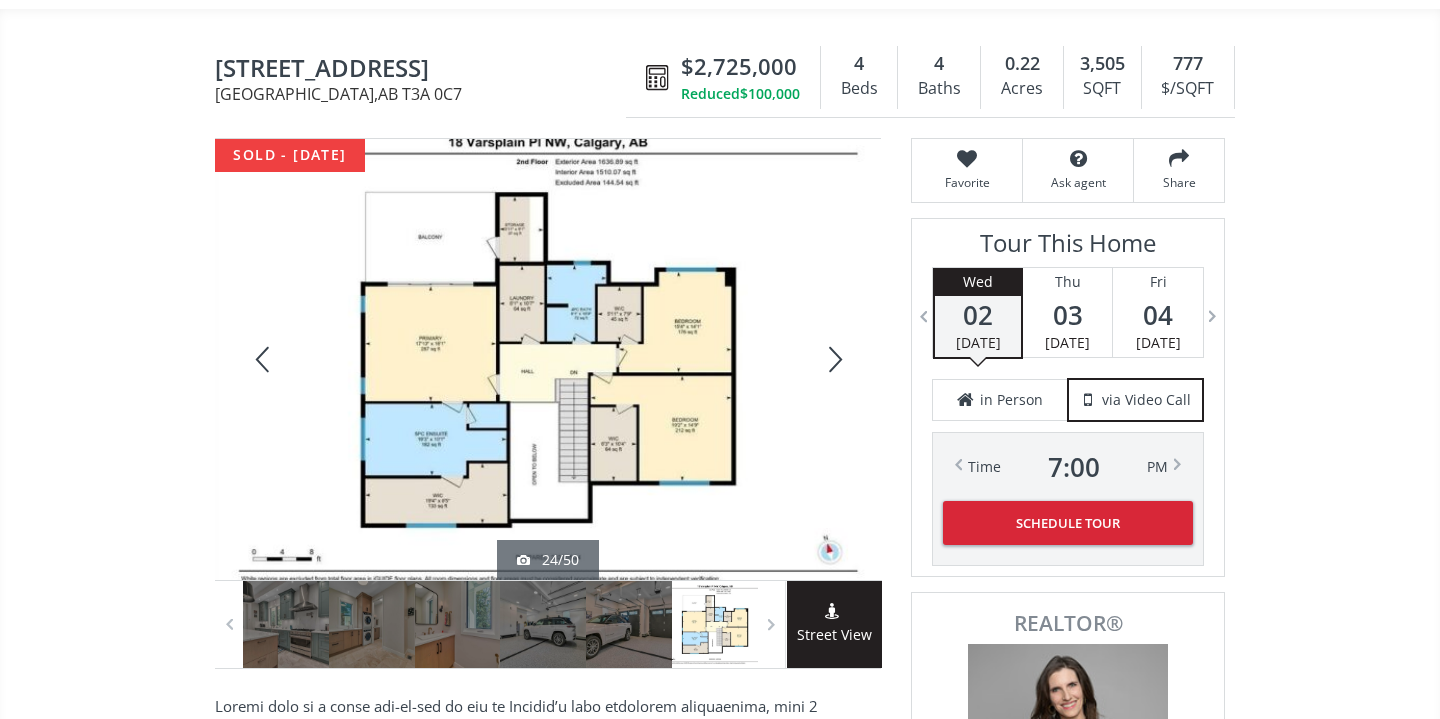 click at bounding box center [833, 359] 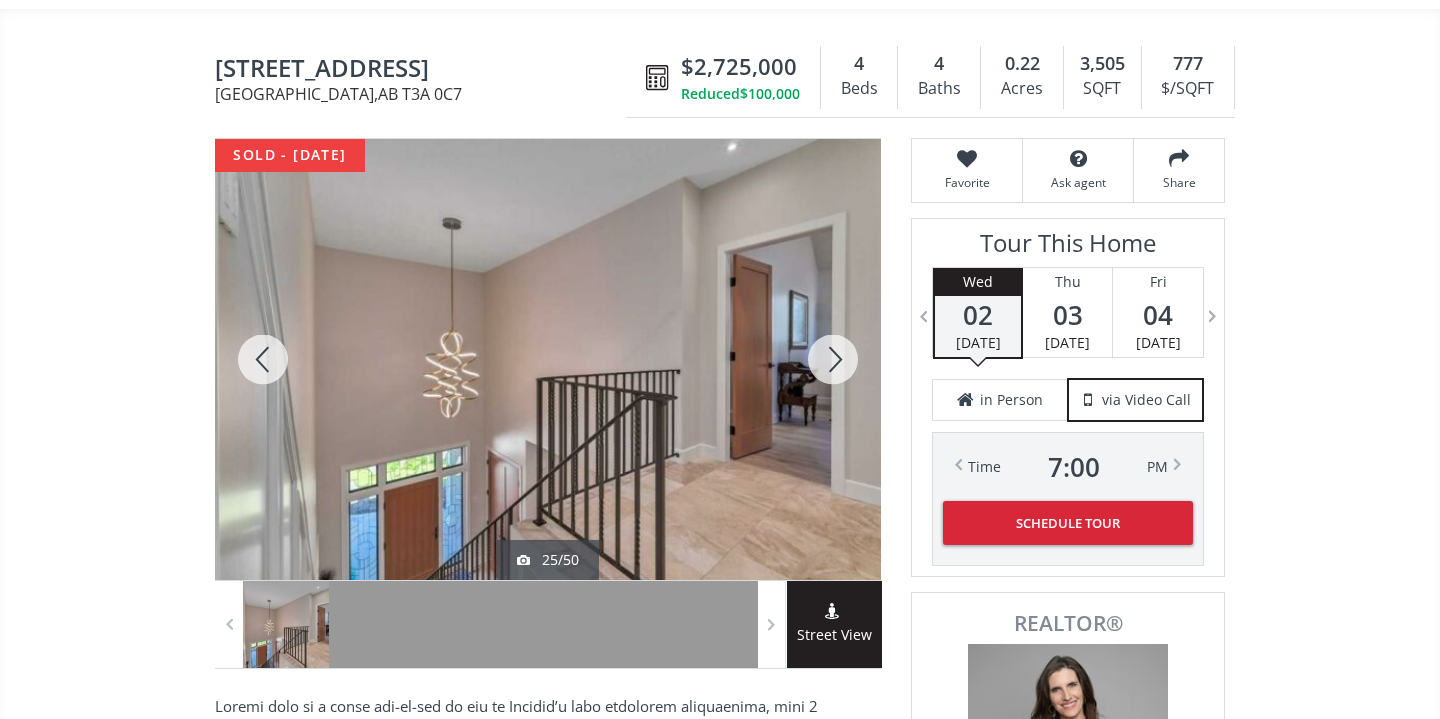 click at bounding box center (833, 359) 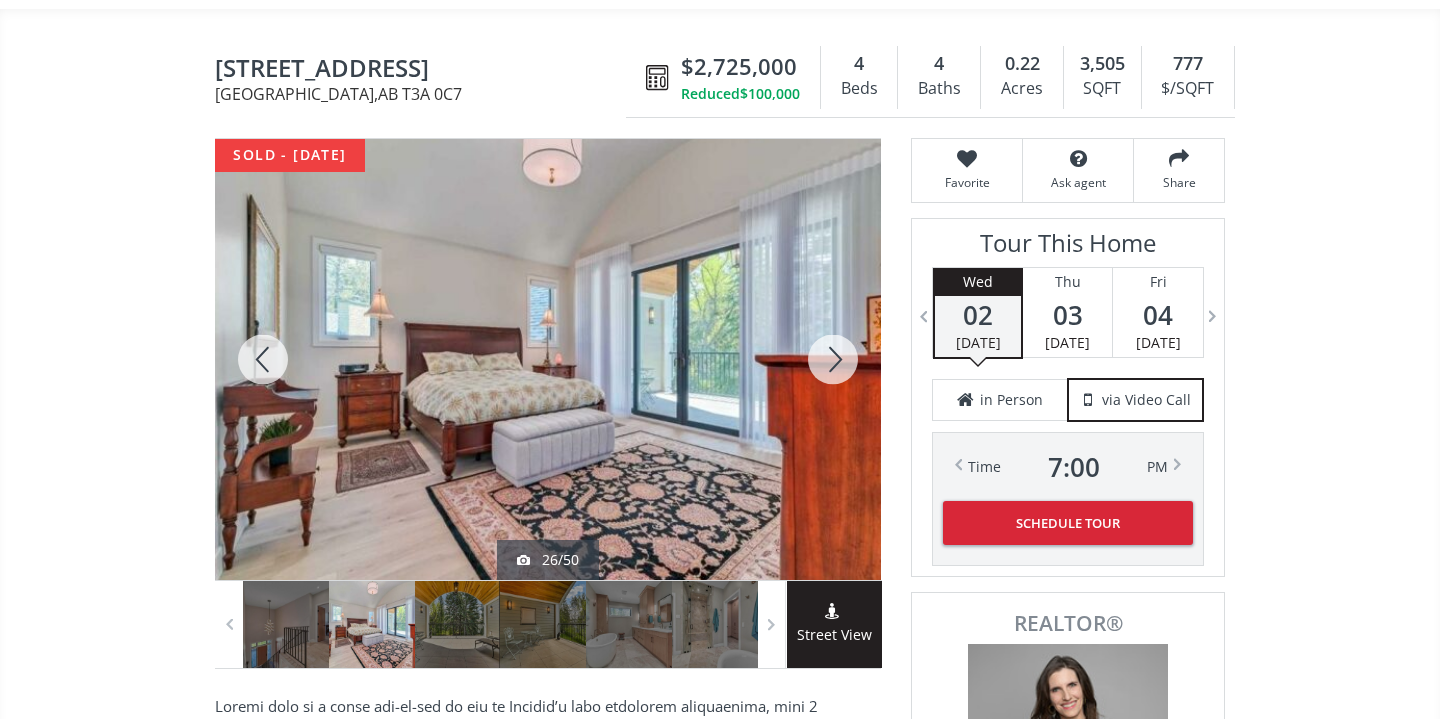 click at bounding box center [833, 359] 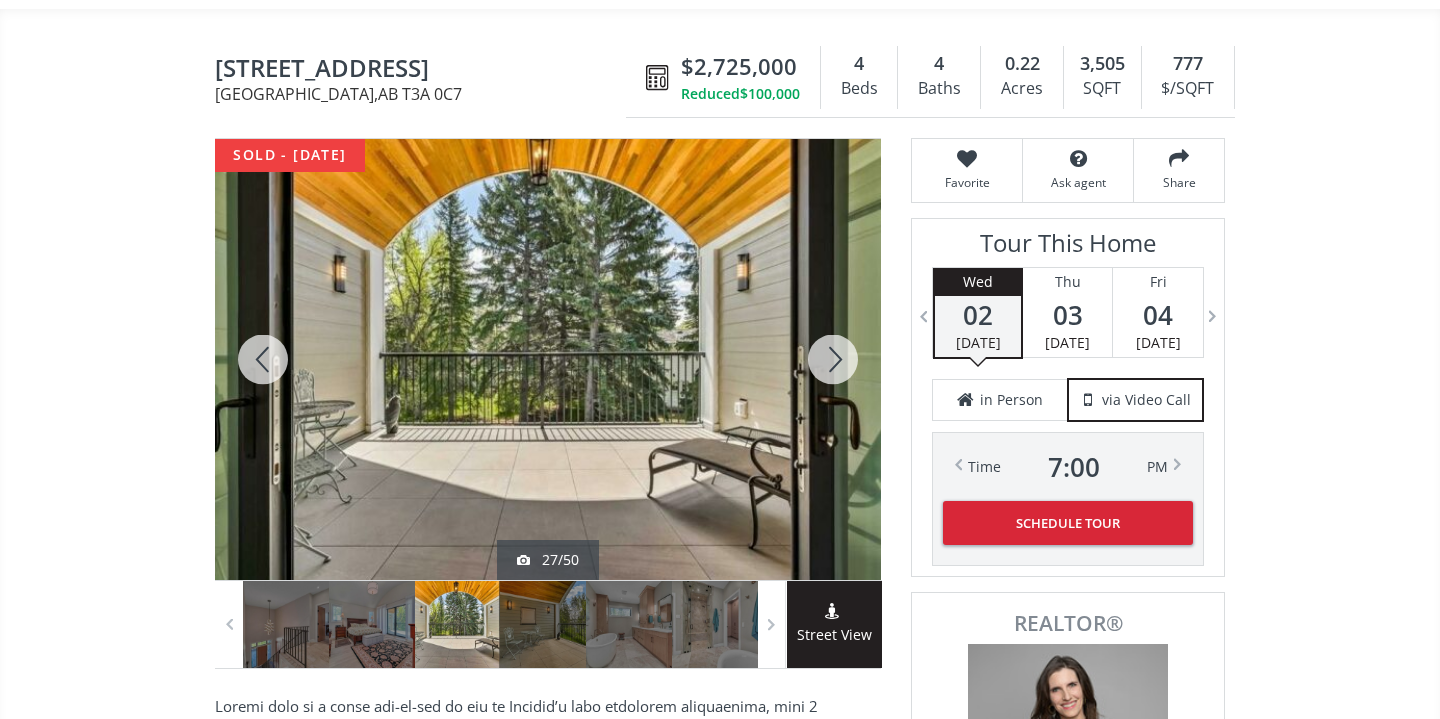 click at bounding box center [833, 359] 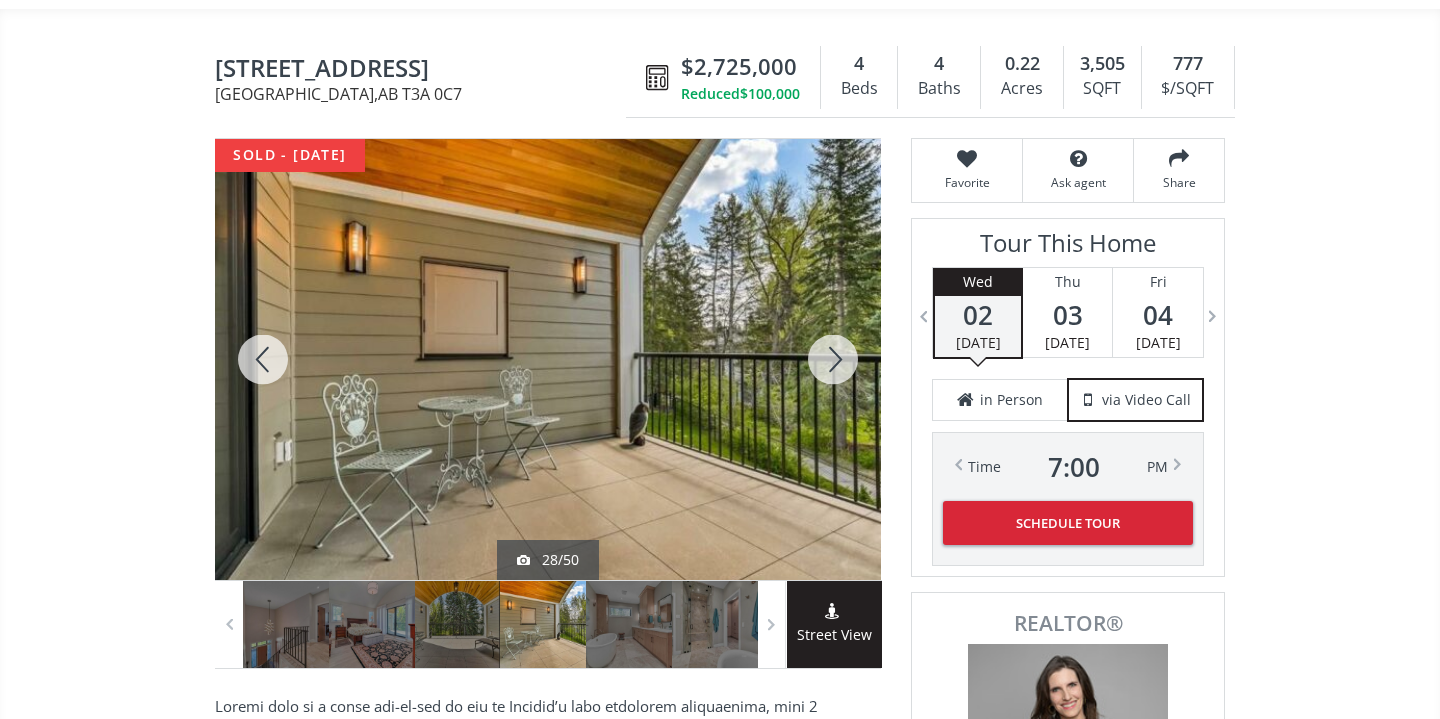 click at bounding box center [833, 359] 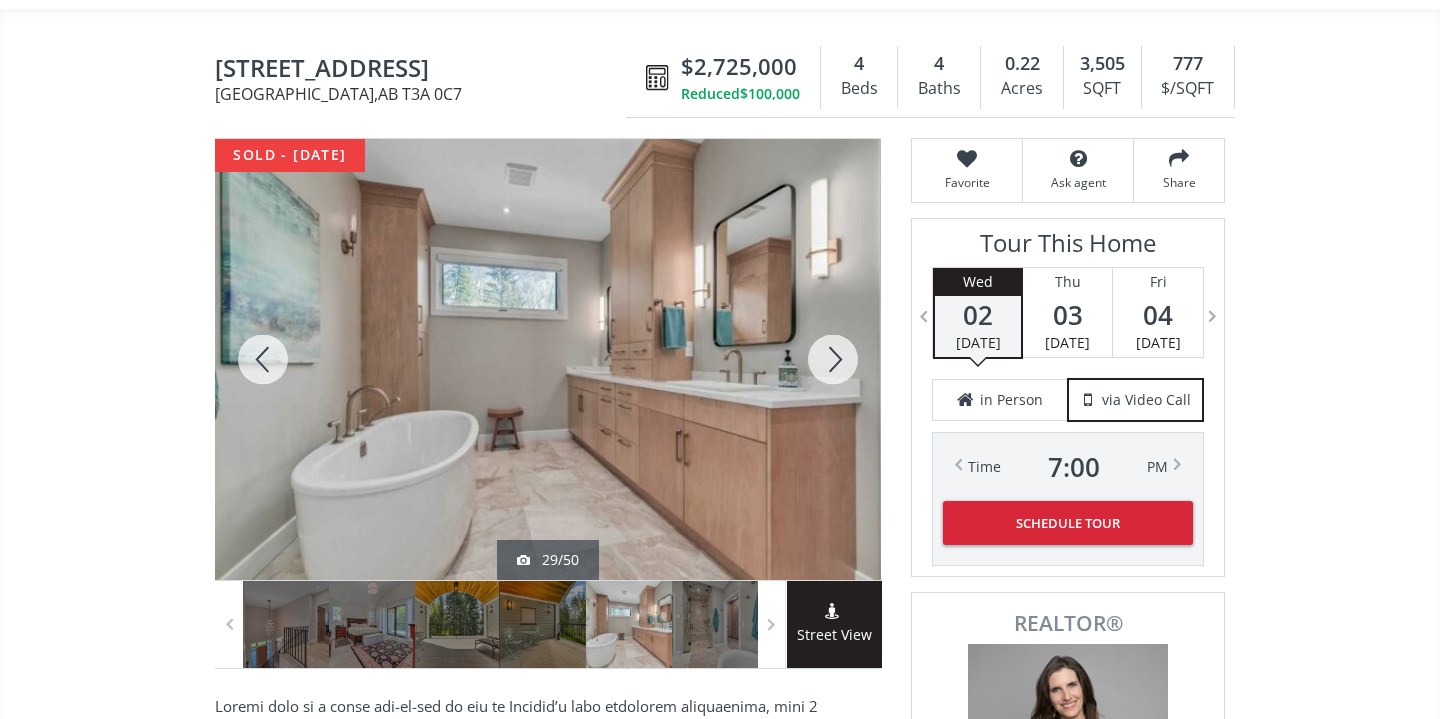 click at bounding box center (833, 359) 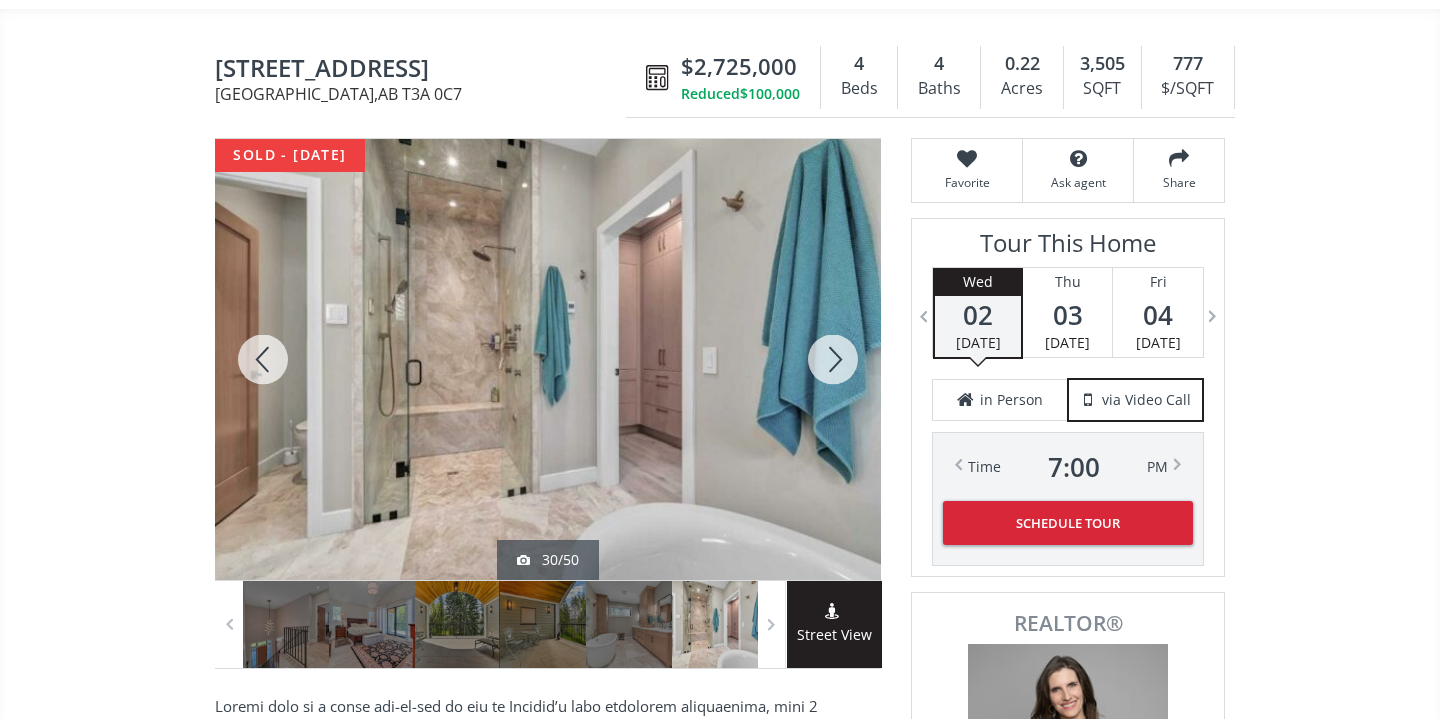 click at bounding box center [833, 359] 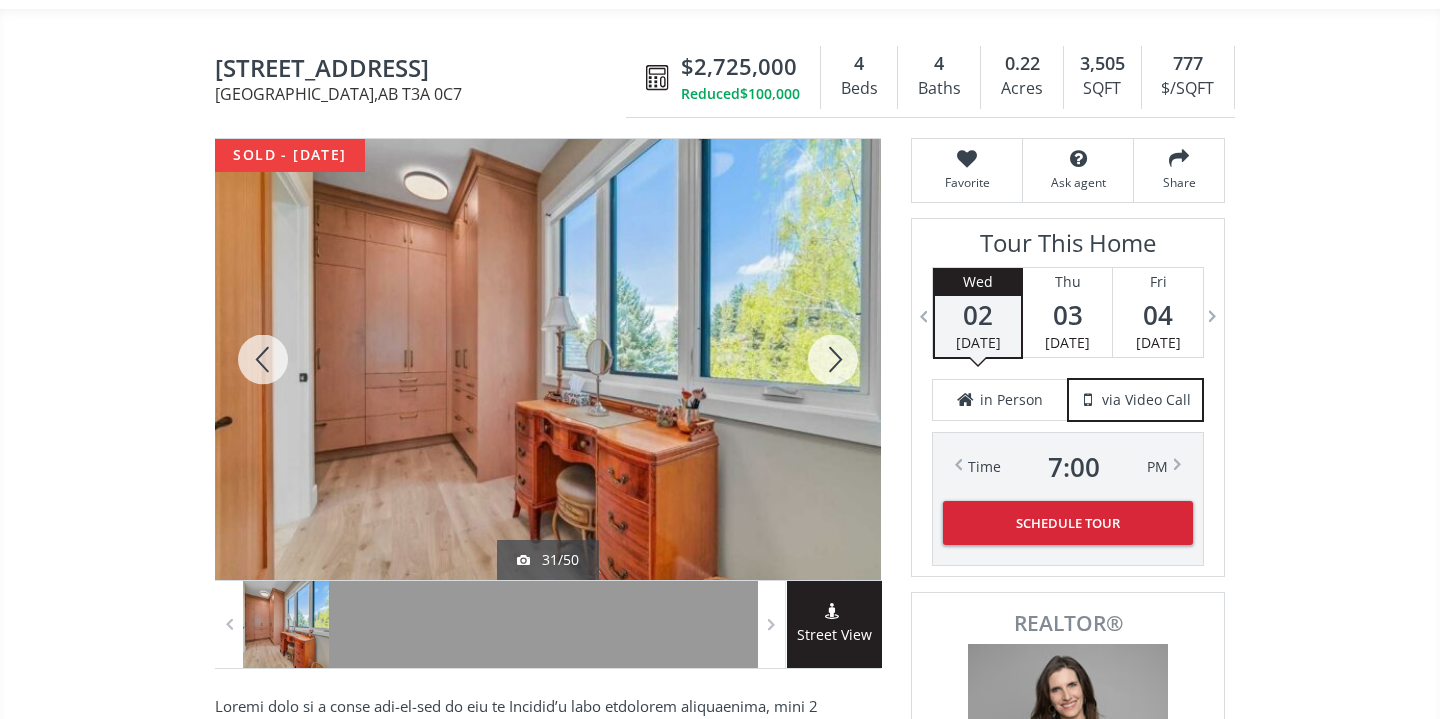 click at bounding box center [833, 359] 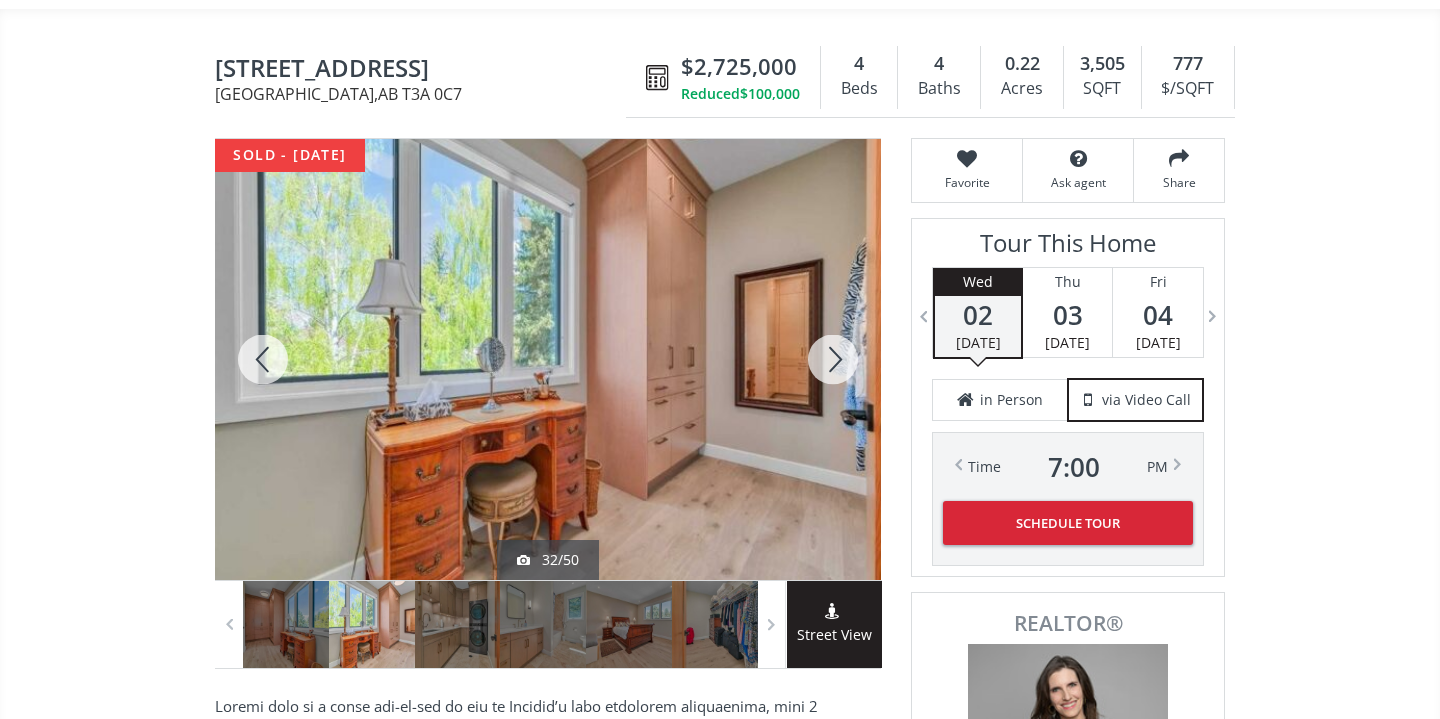 click at bounding box center [833, 359] 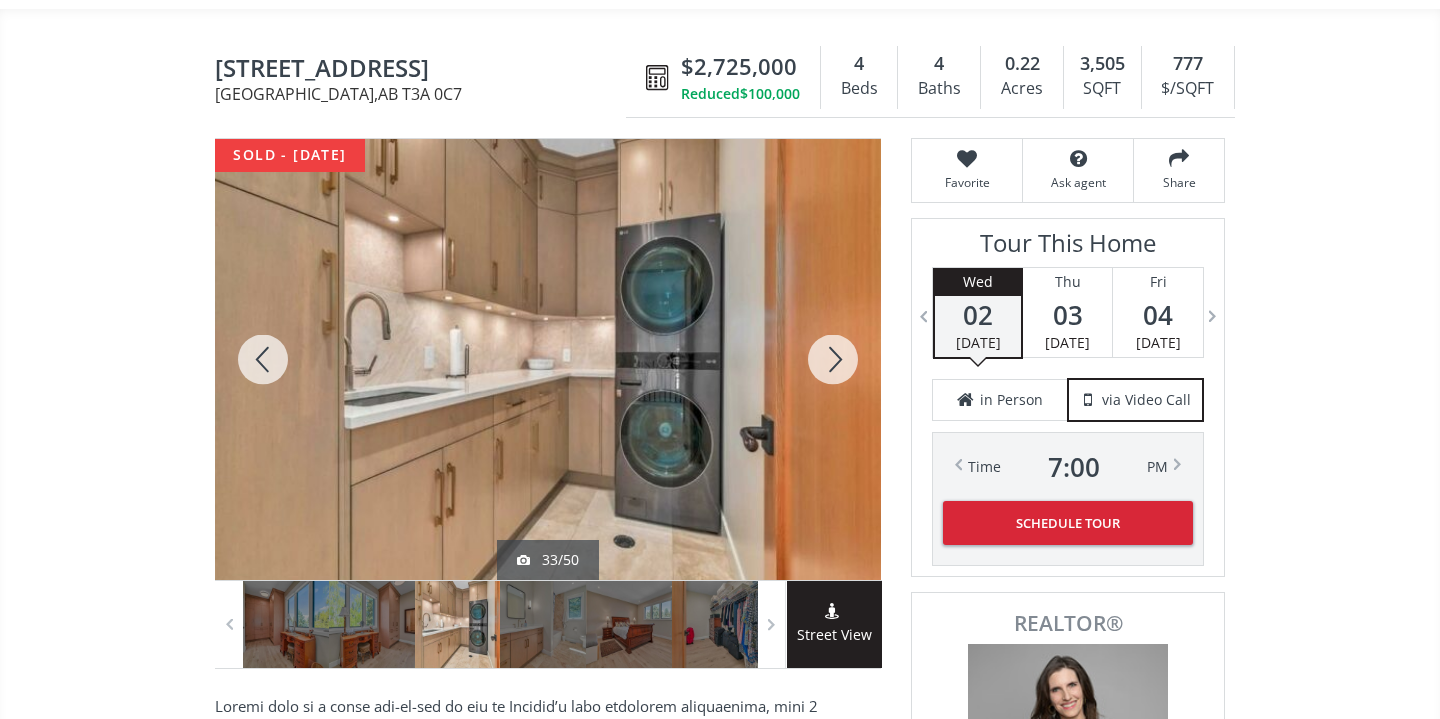 click at bounding box center [833, 359] 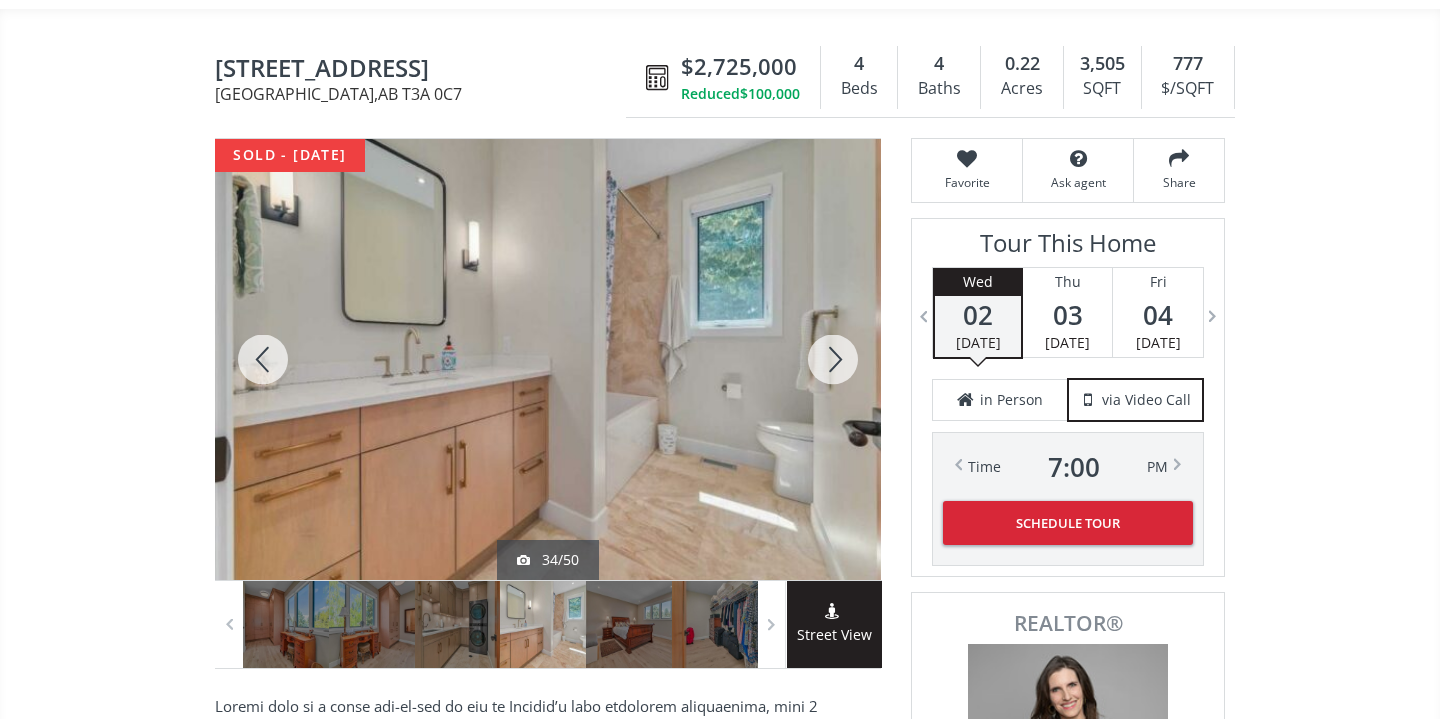 click at bounding box center [833, 359] 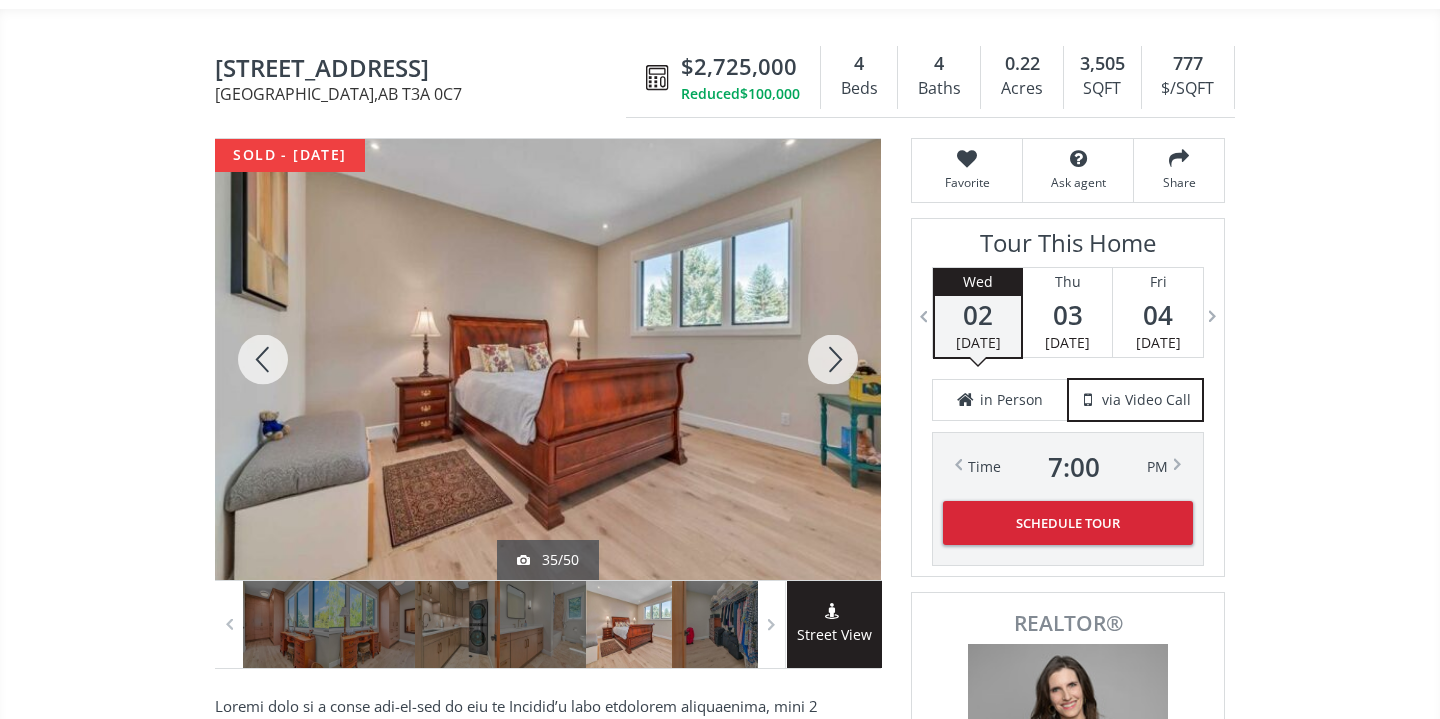 click at bounding box center (833, 359) 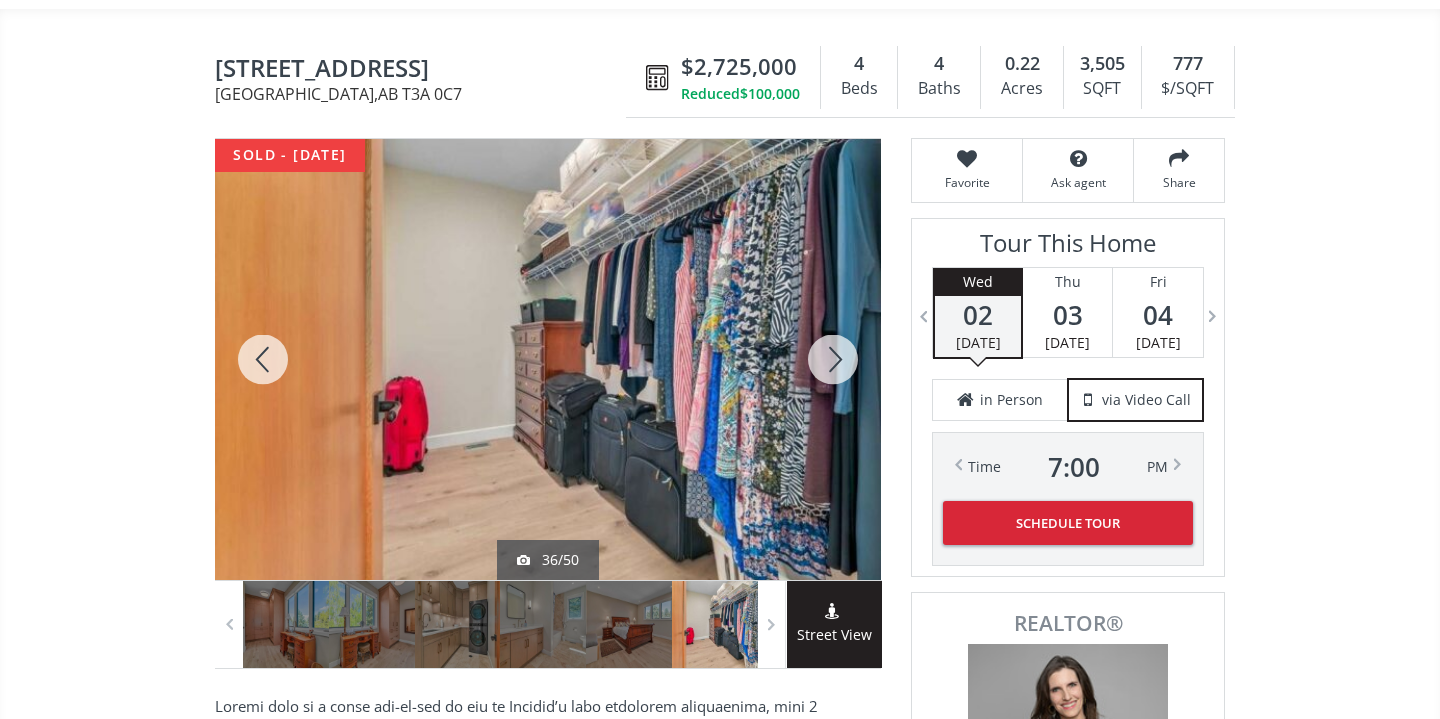 click at bounding box center (833, 359) 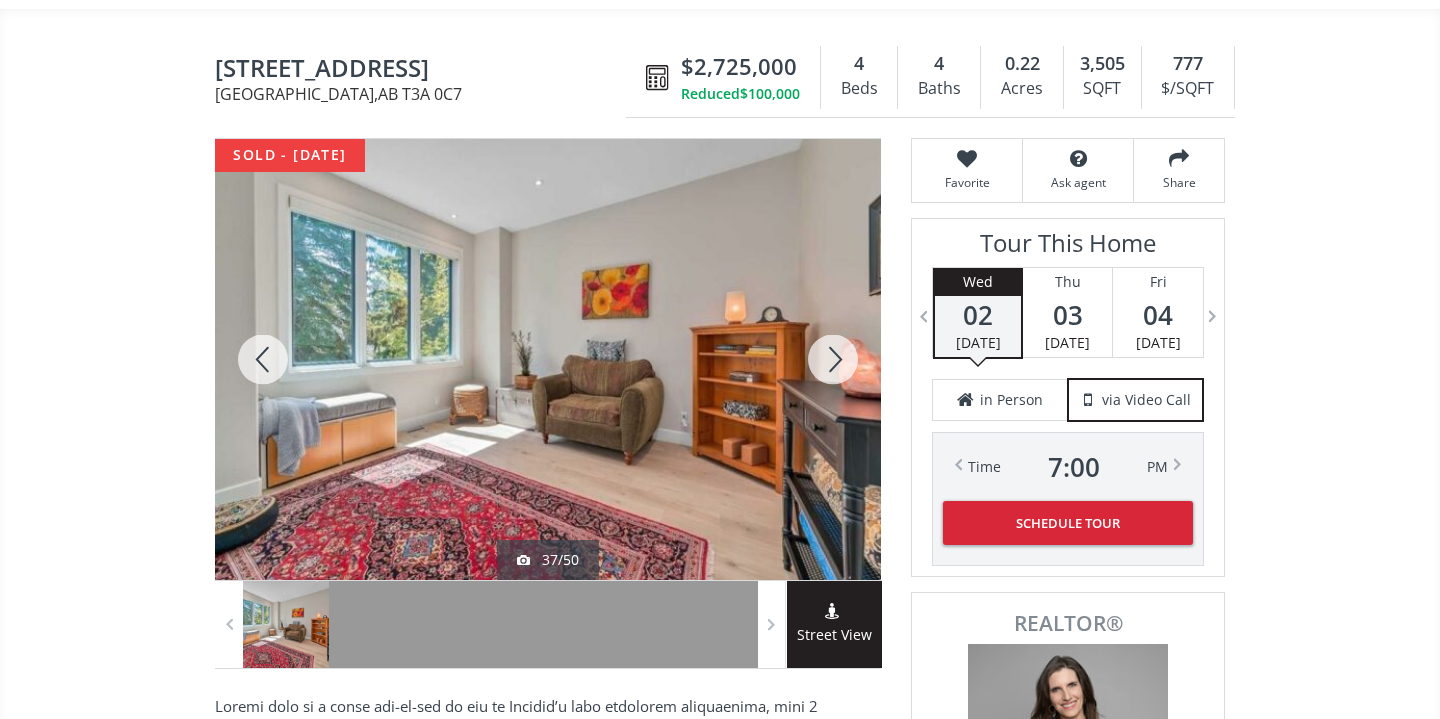 click at bounding box center [833, 359] 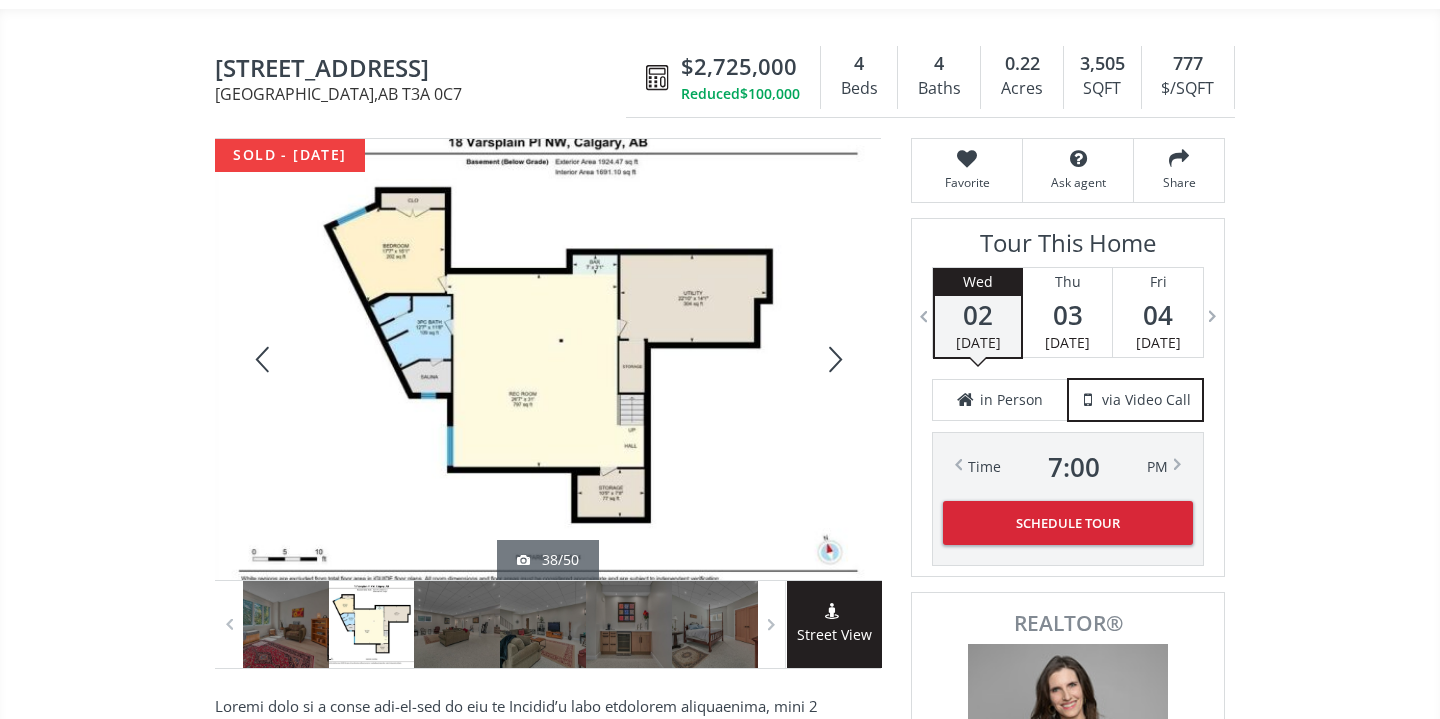 click at bounding box center [833, 359] 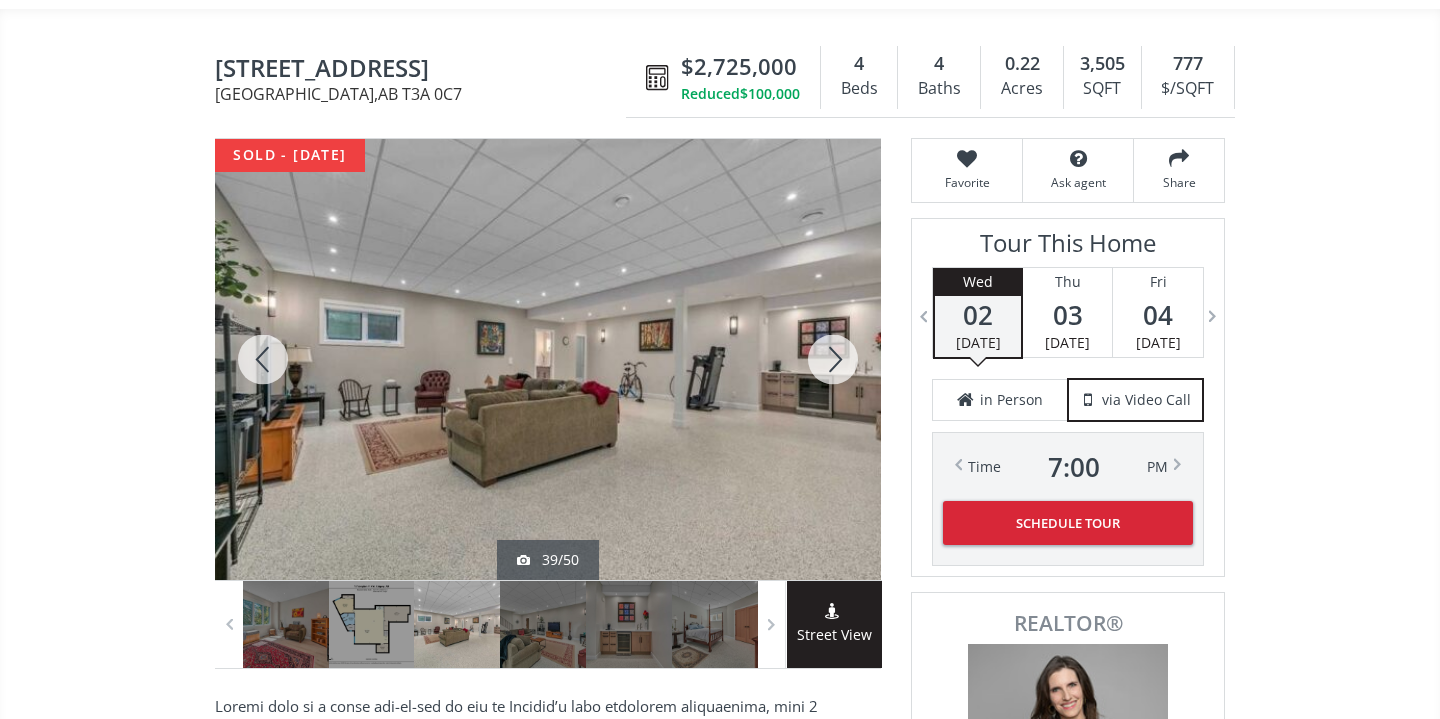click at bounding box center [833, 359] 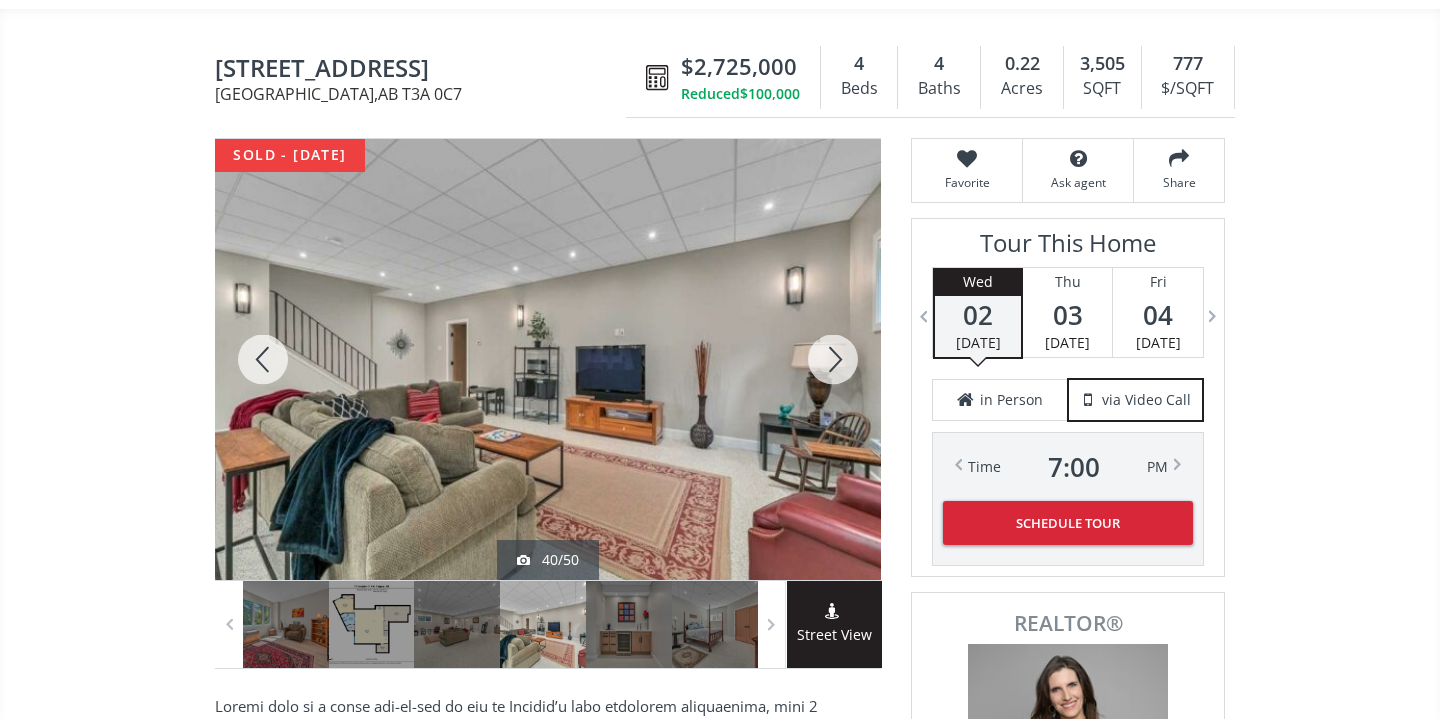click at bounding box center [833, 359] 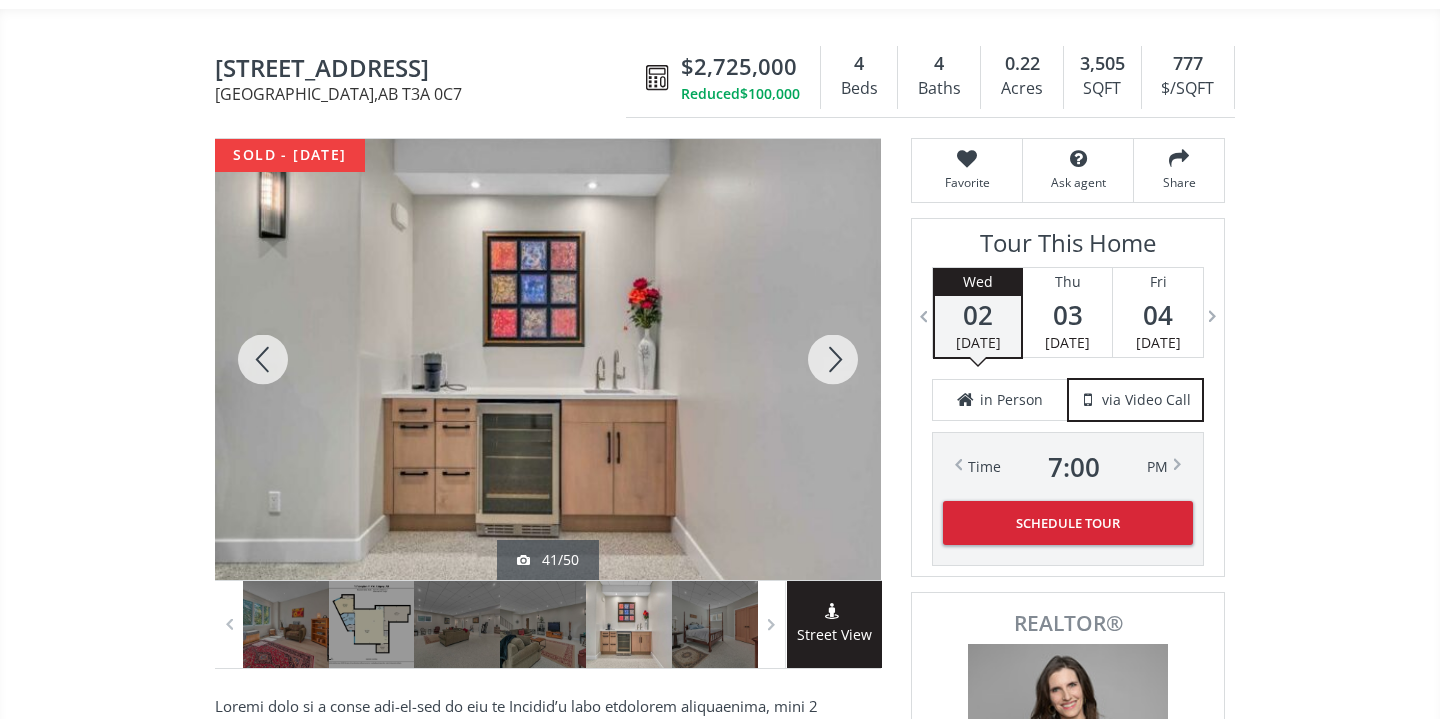 click at bounding box center (833, 359) 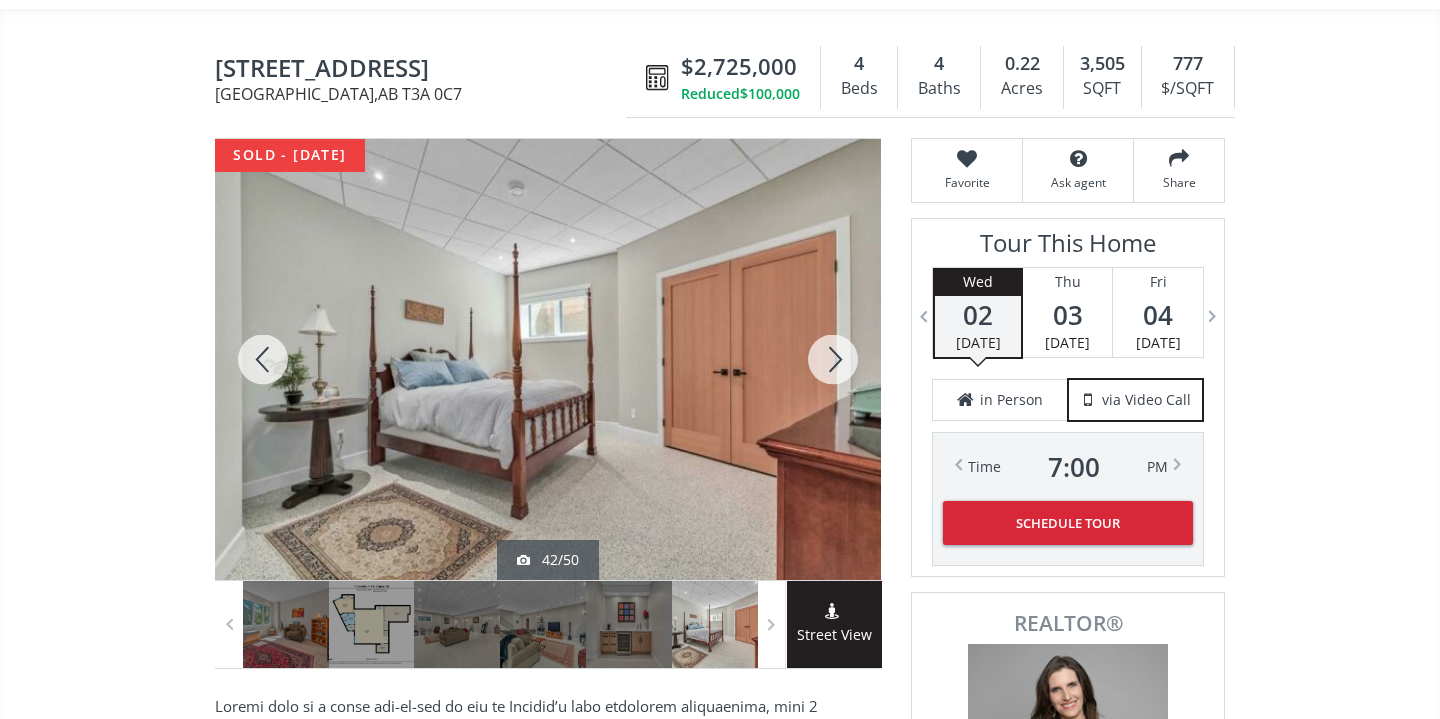 click at bounding box center [833, 359] 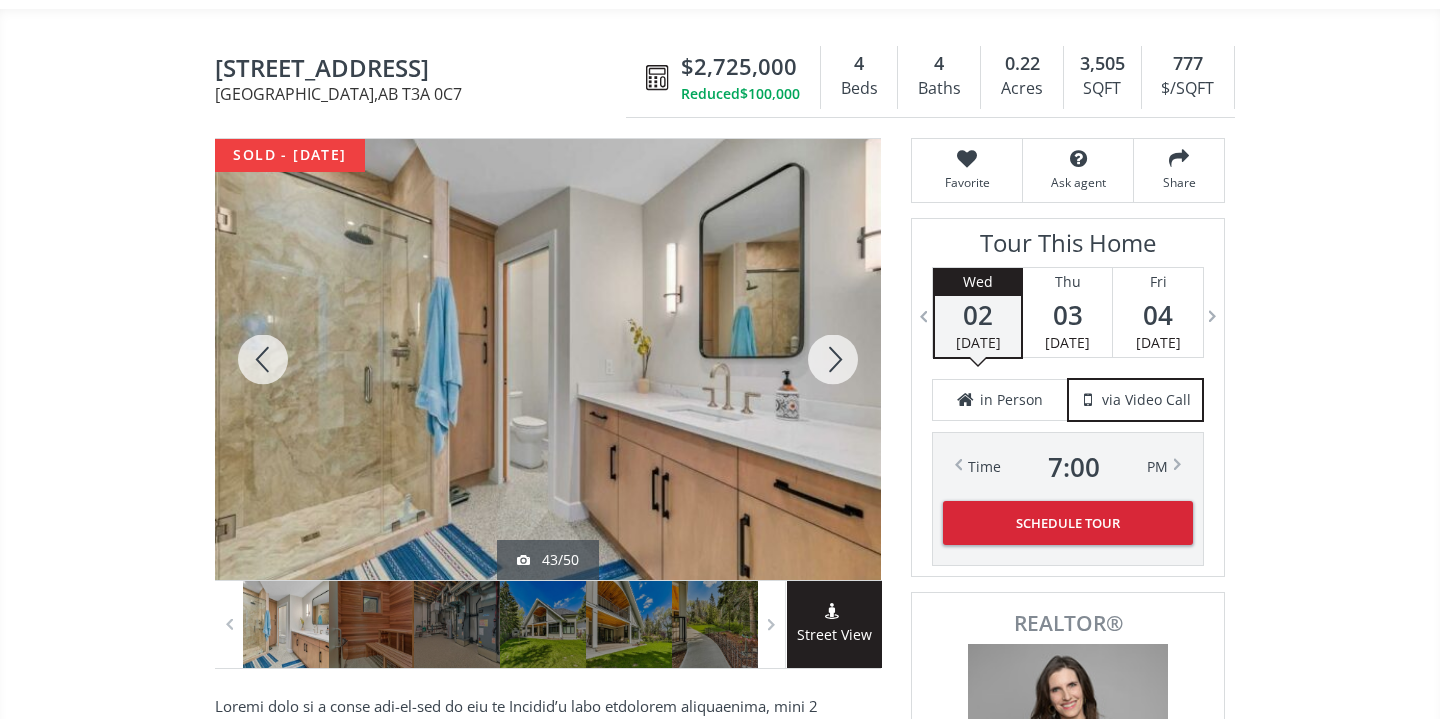 click at bounding box center [833, 359] 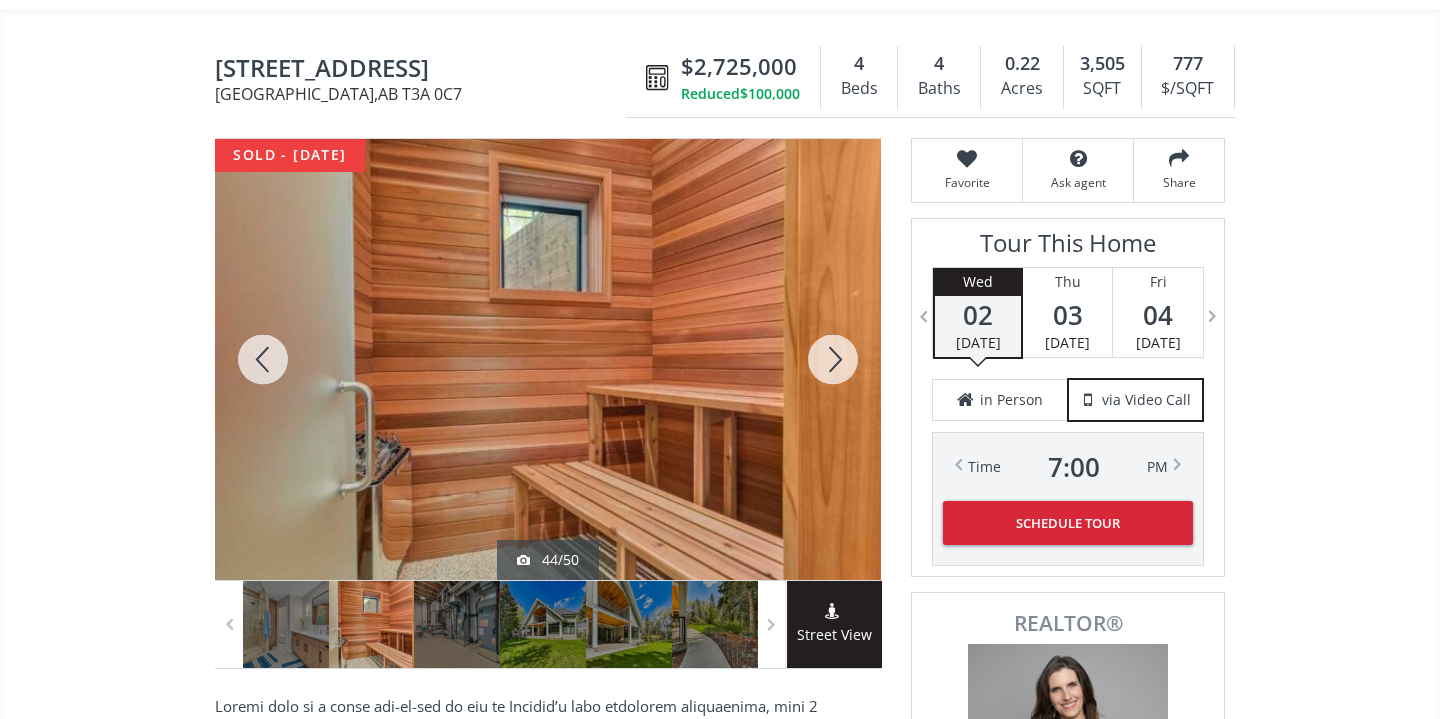 click at bounding box center (833, 359) 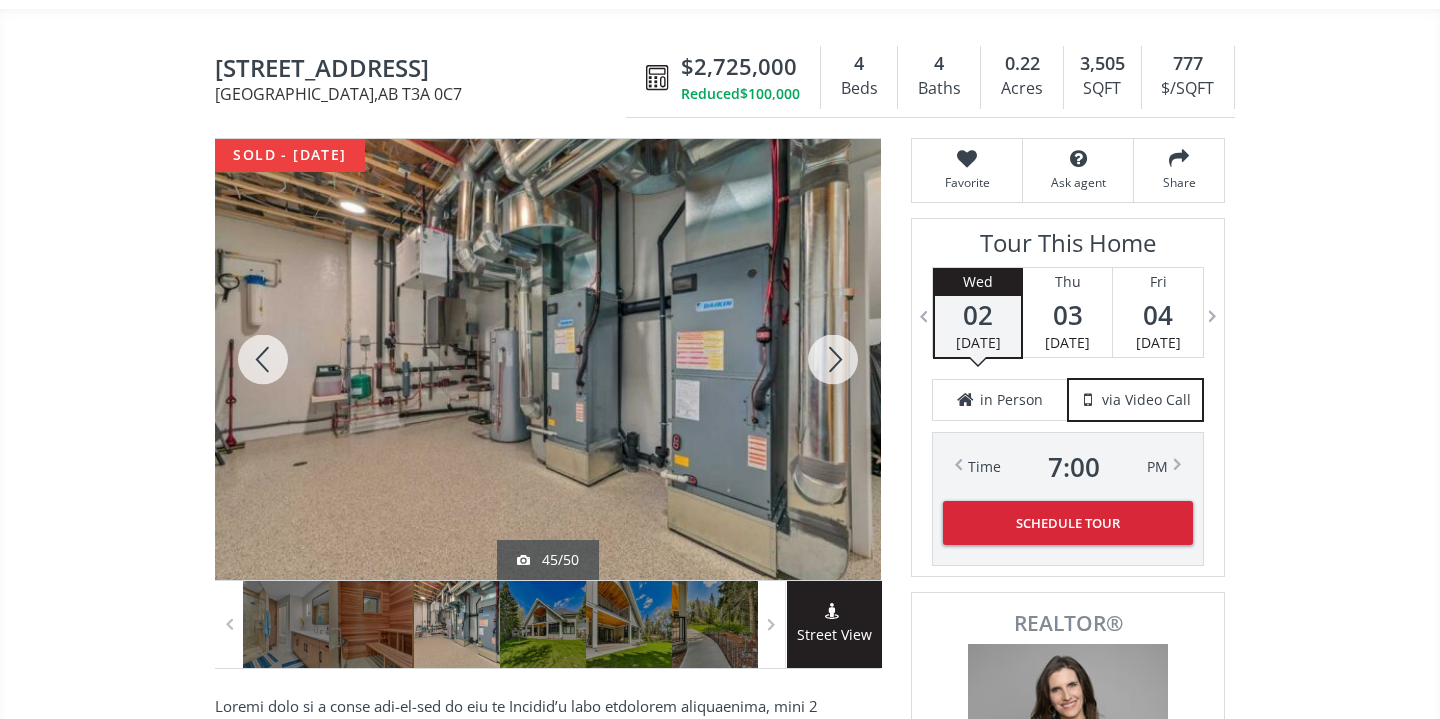 click at bounding box center (833, 359) 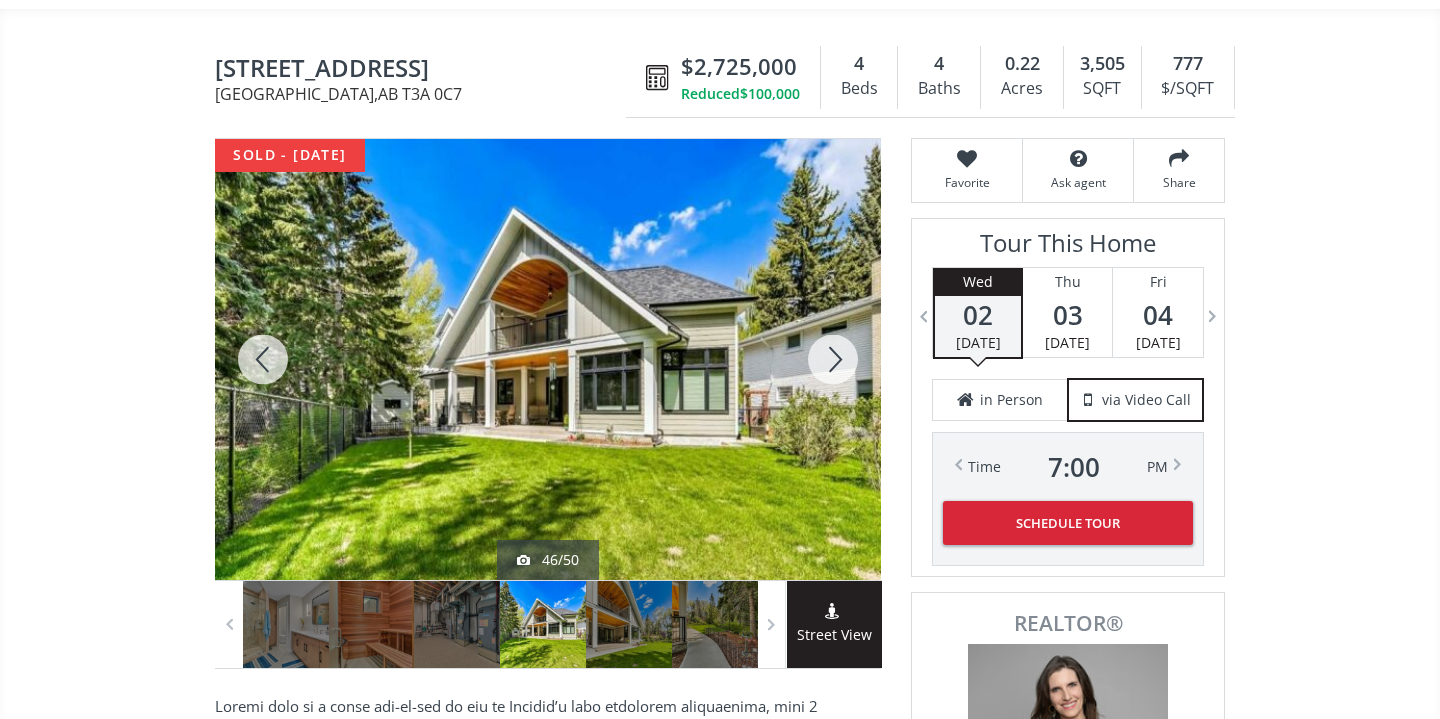 click at bounding box center [833, 359] 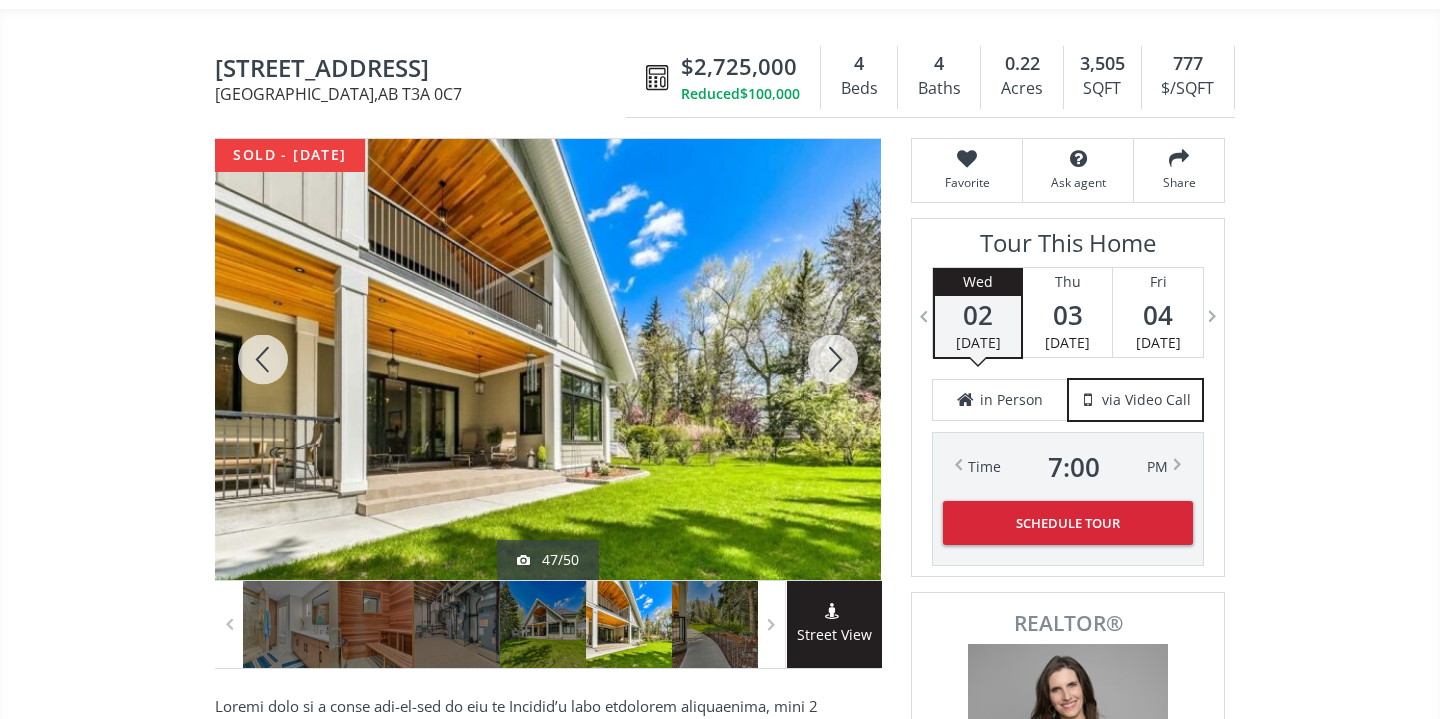 click at bounding box center (833, 359) 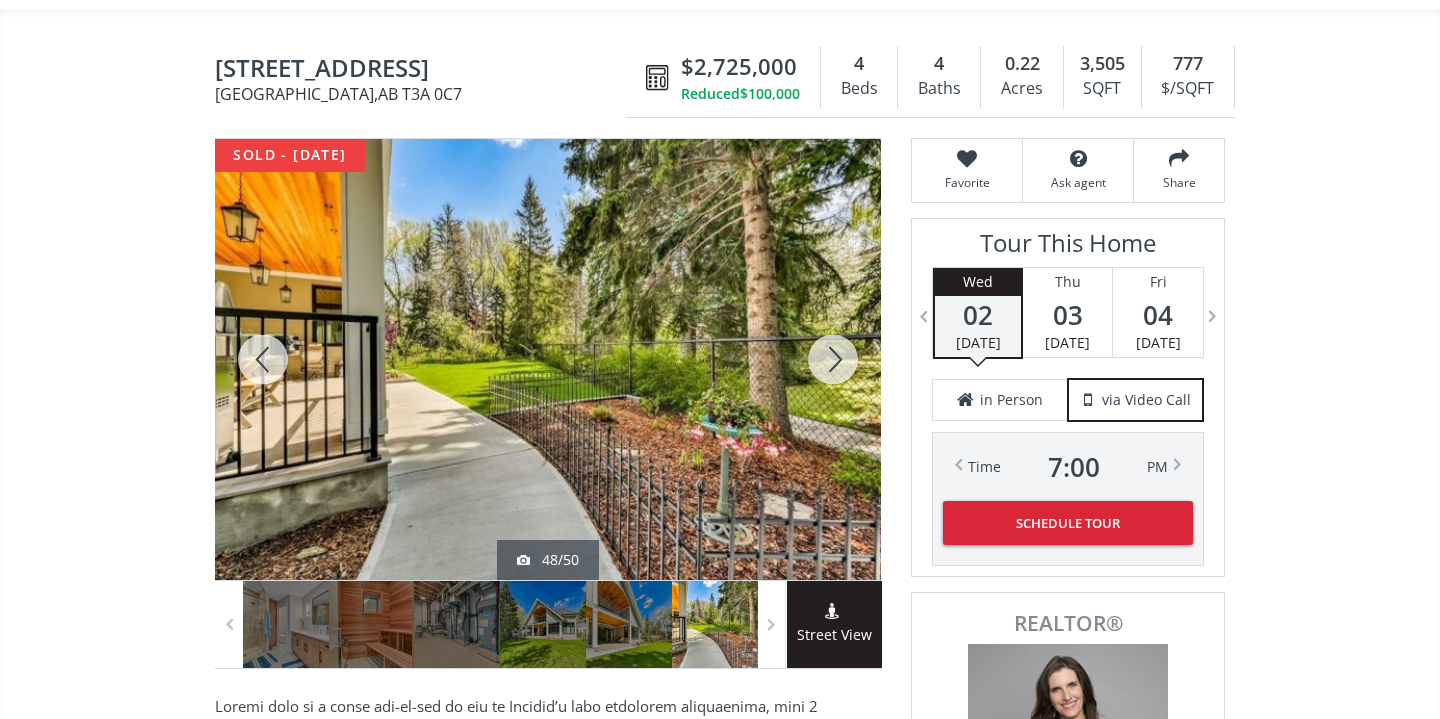 click at bounding box center (833, 359) 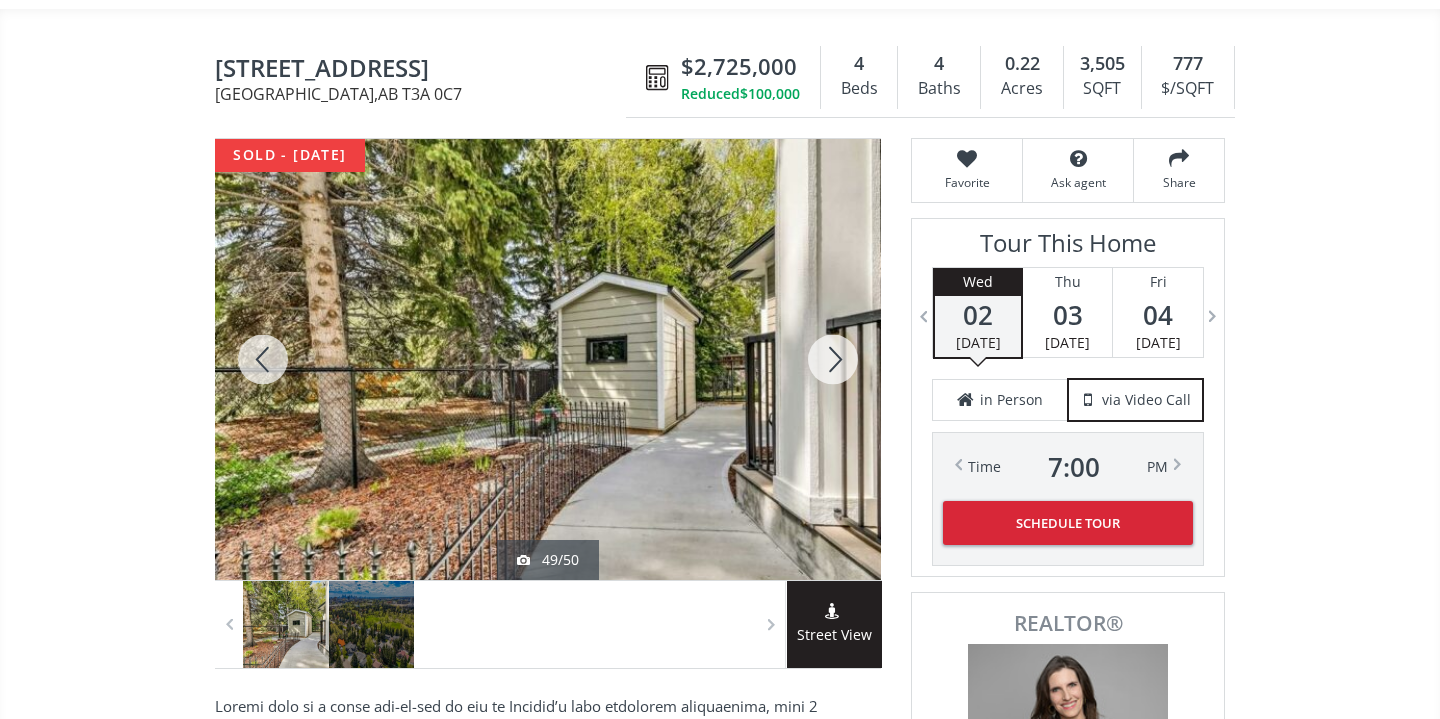click at bounding box center (833, 359) 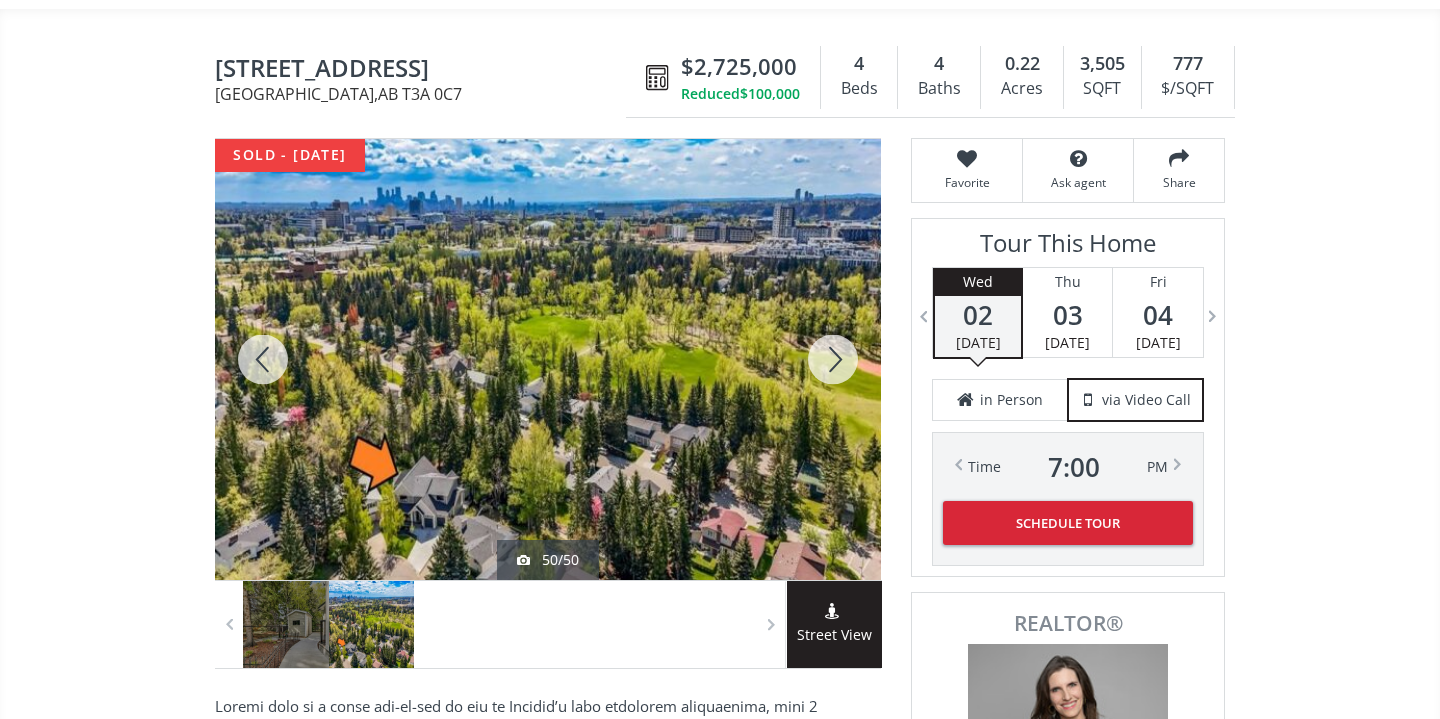 click at bounding box center [833, 359] 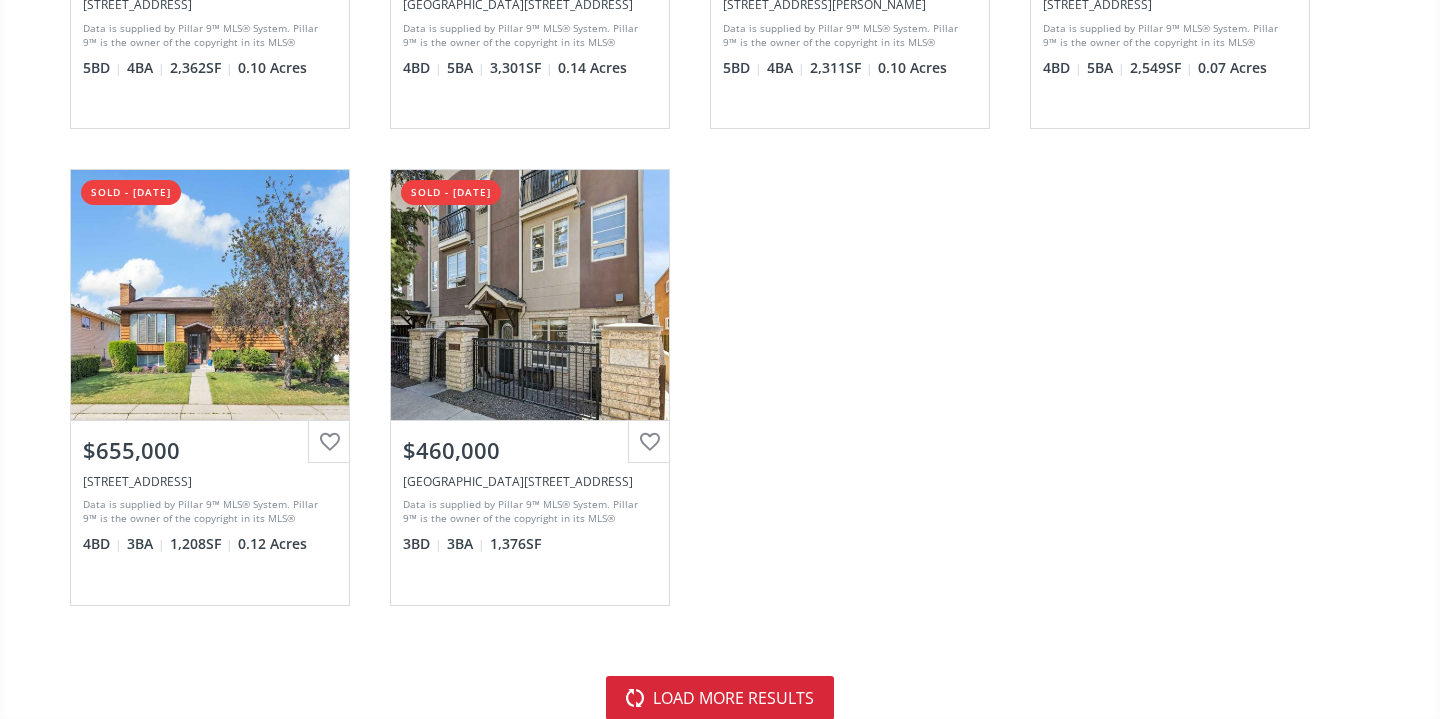 scroll, scrollTop: 5799, scrollLeft: 0, axis: vertical 